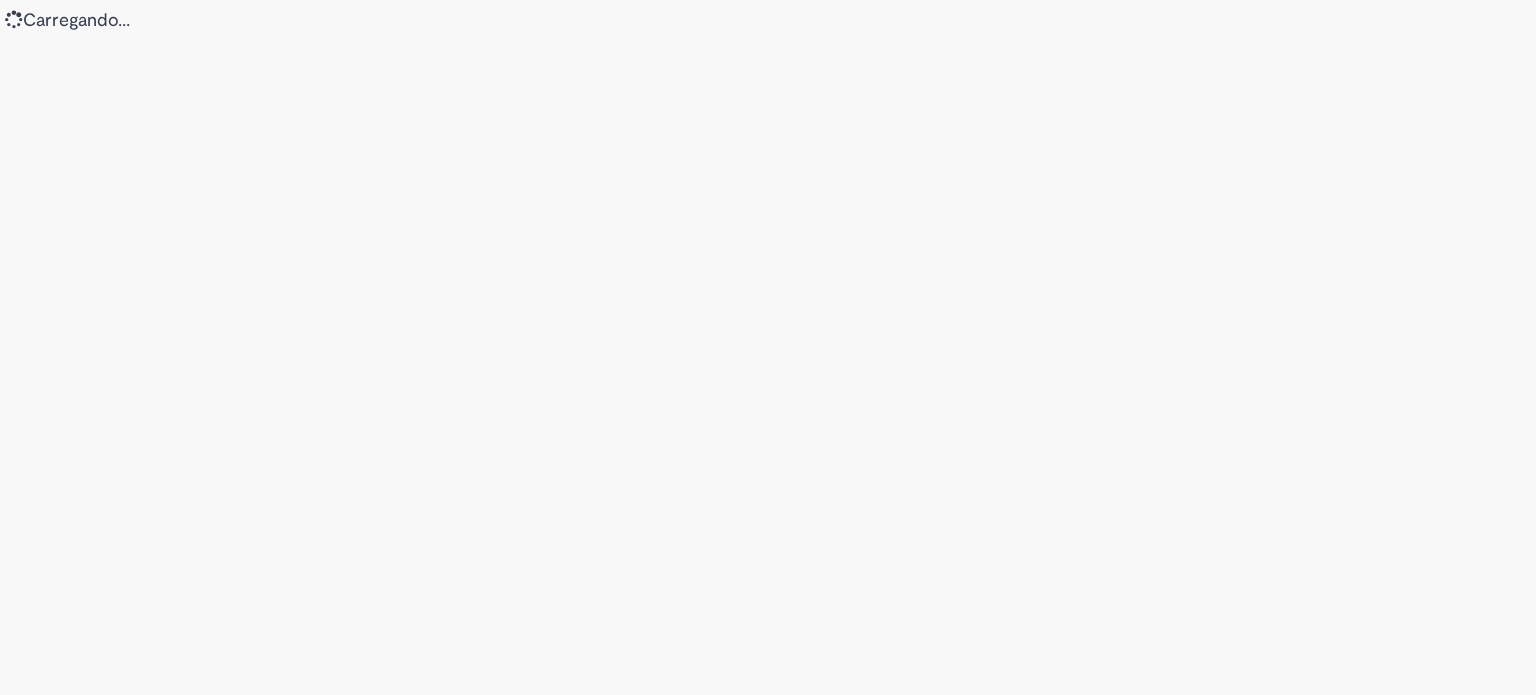 scroll, scrollTop: 0, scrollLeft: 0, axis: both 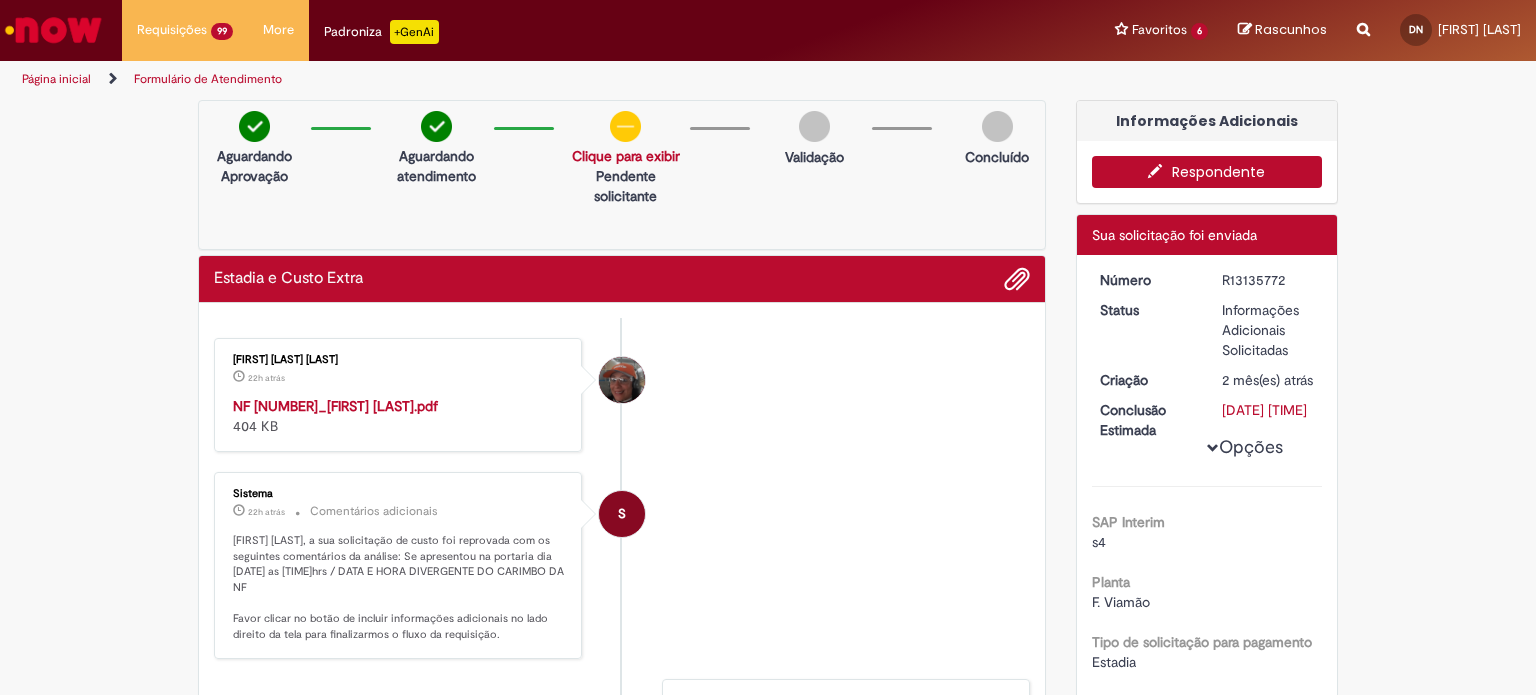 click on "NF 68624_EDUARDA TULTENHAGEN.pdf" at bounding box center [335, 406] 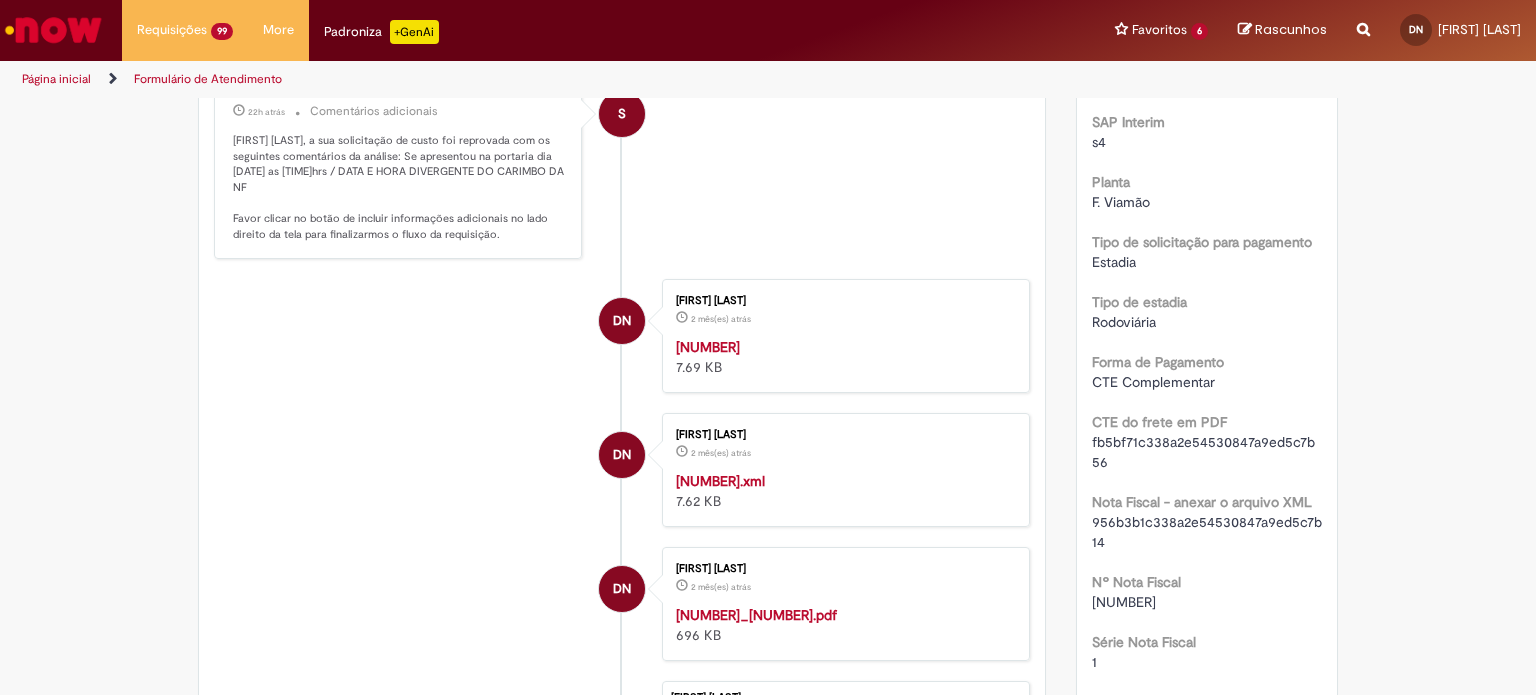 scroll, scrollTop: 0, scrollLeft: 0, axis: both 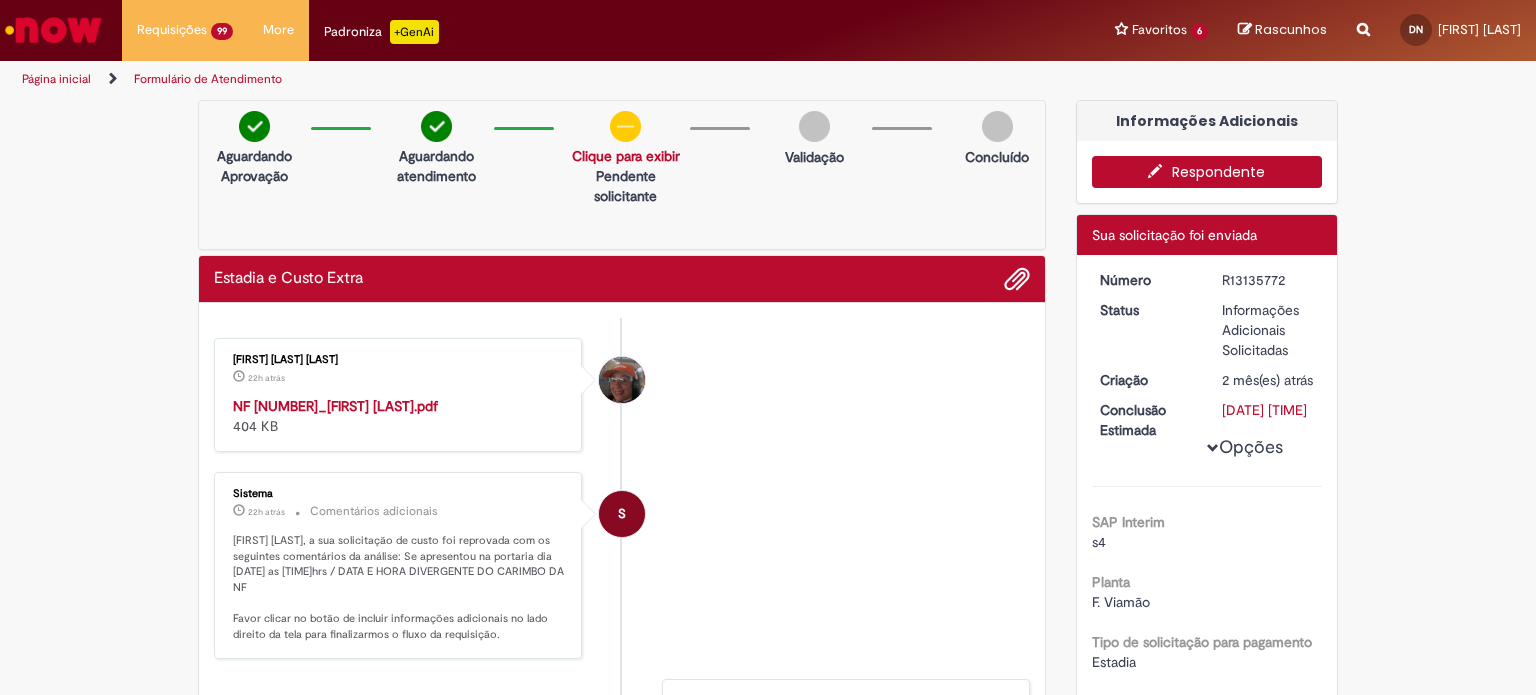 click on "Respondente" at bounding box center [1207, 172] 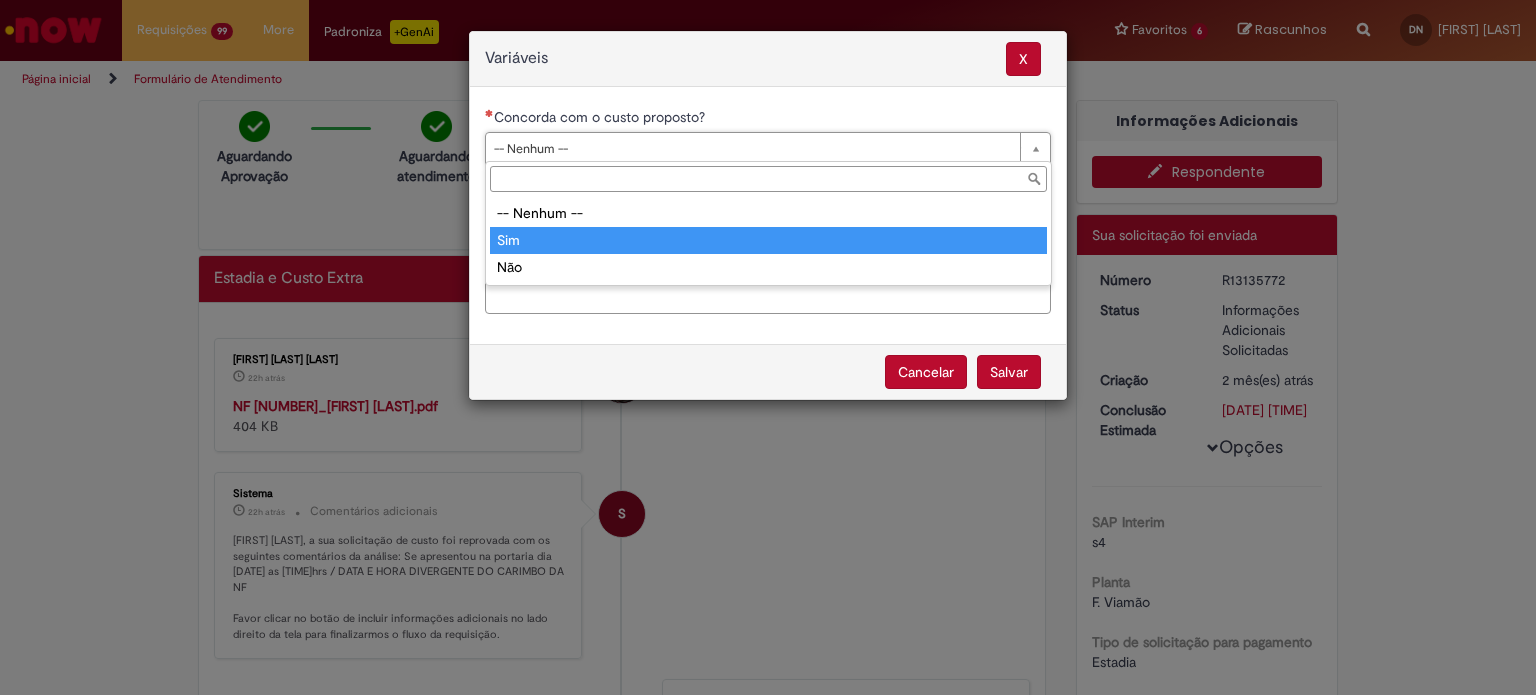 drag, startPoint x: 554, startPoint y: 260, endPoint x: 555, endPoint y: 250, distance: 10.049875 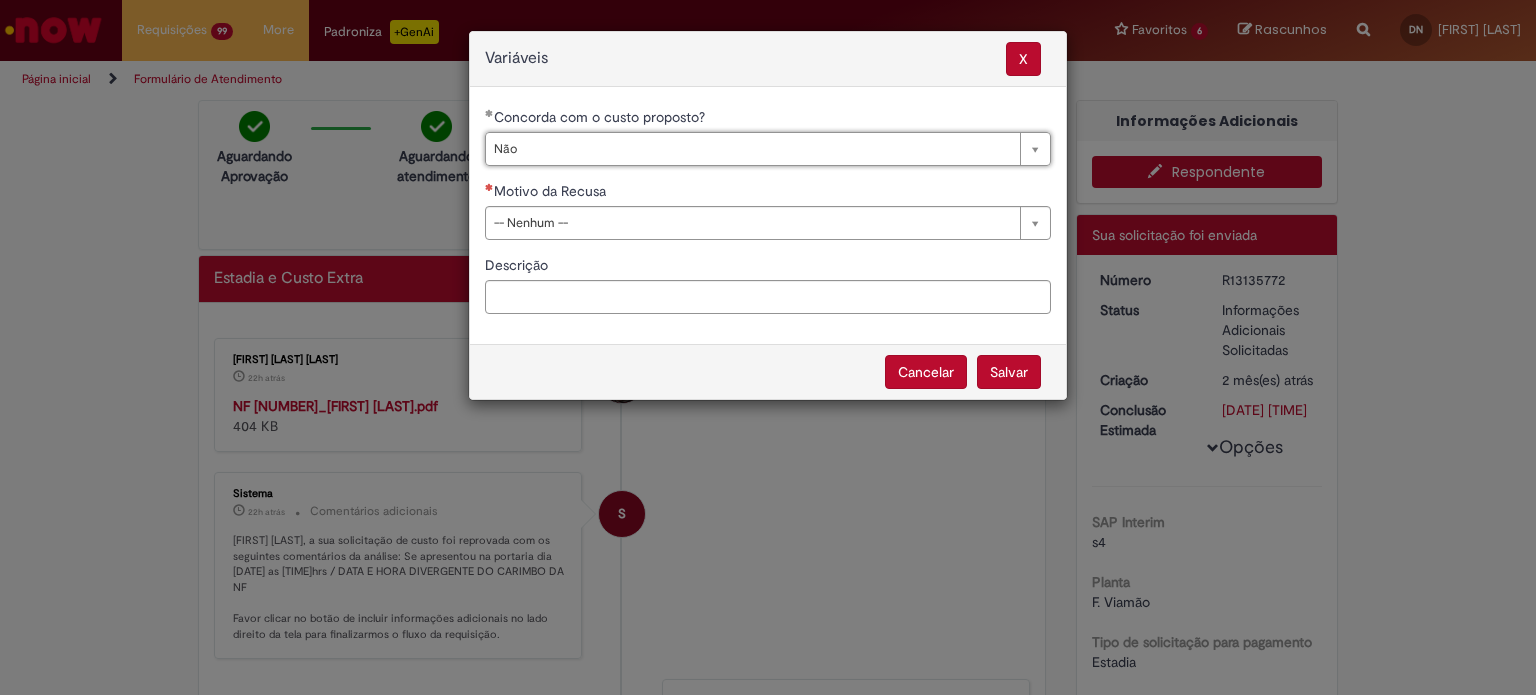 drag, startPoint x: 566, startPoint y: 215, endPoint x: 579, endPoint y: 251, distance: 38.27532 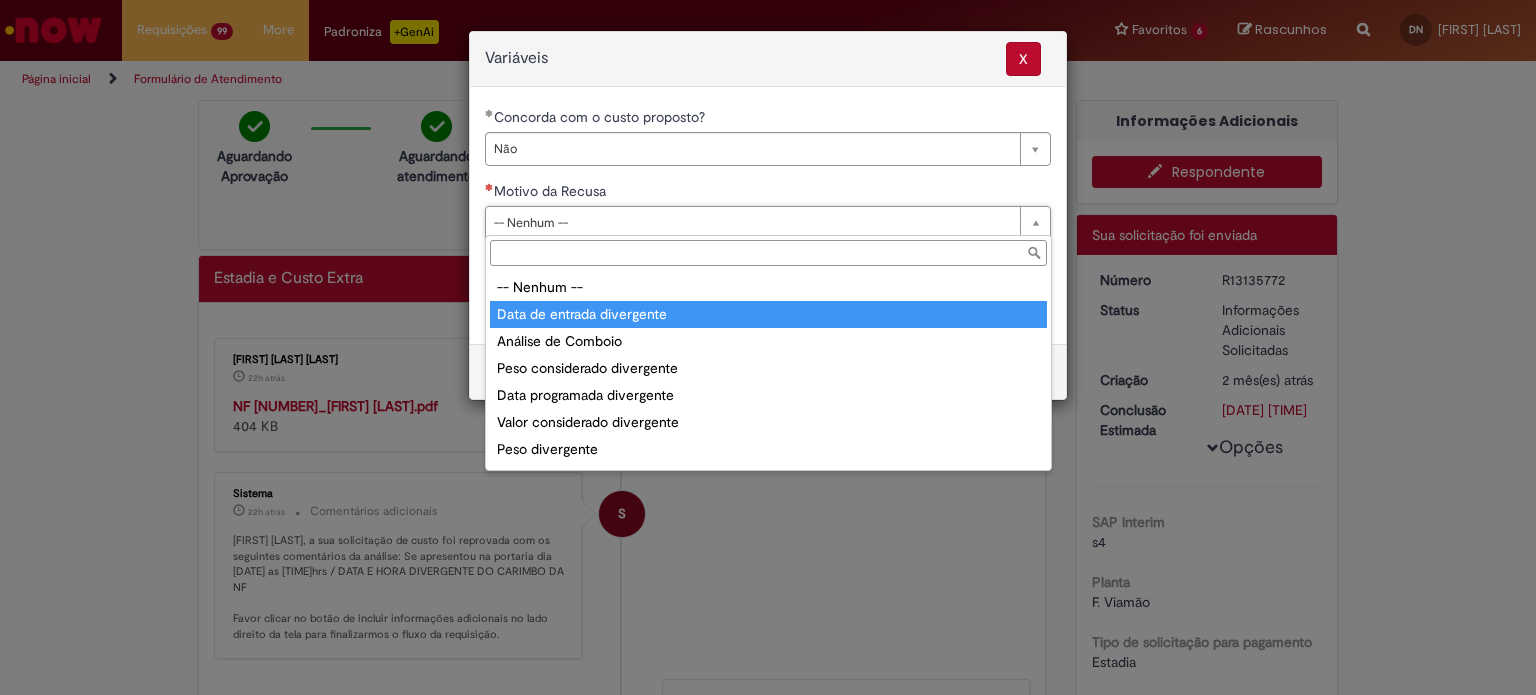 type on "**********" 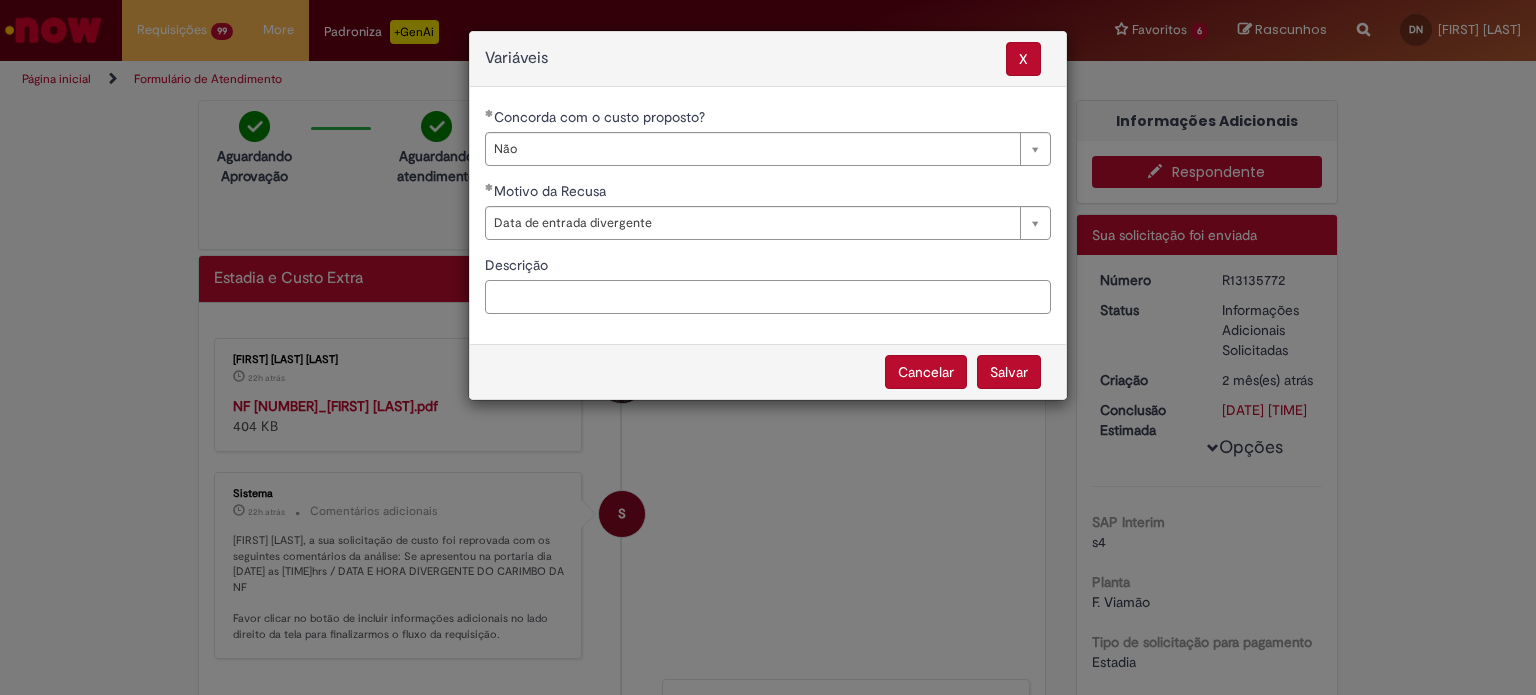 click on "Descrição" at bounding box center [768, 297] 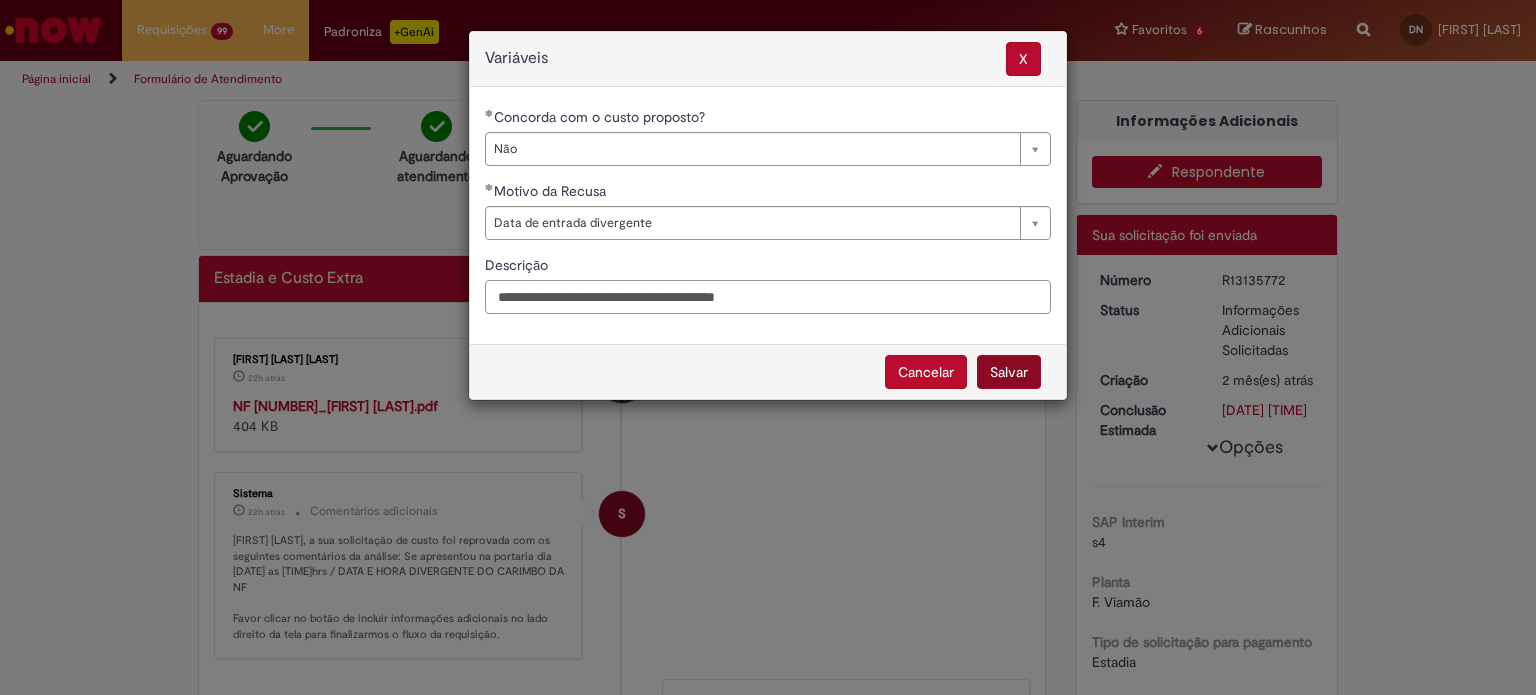 type on "**********" 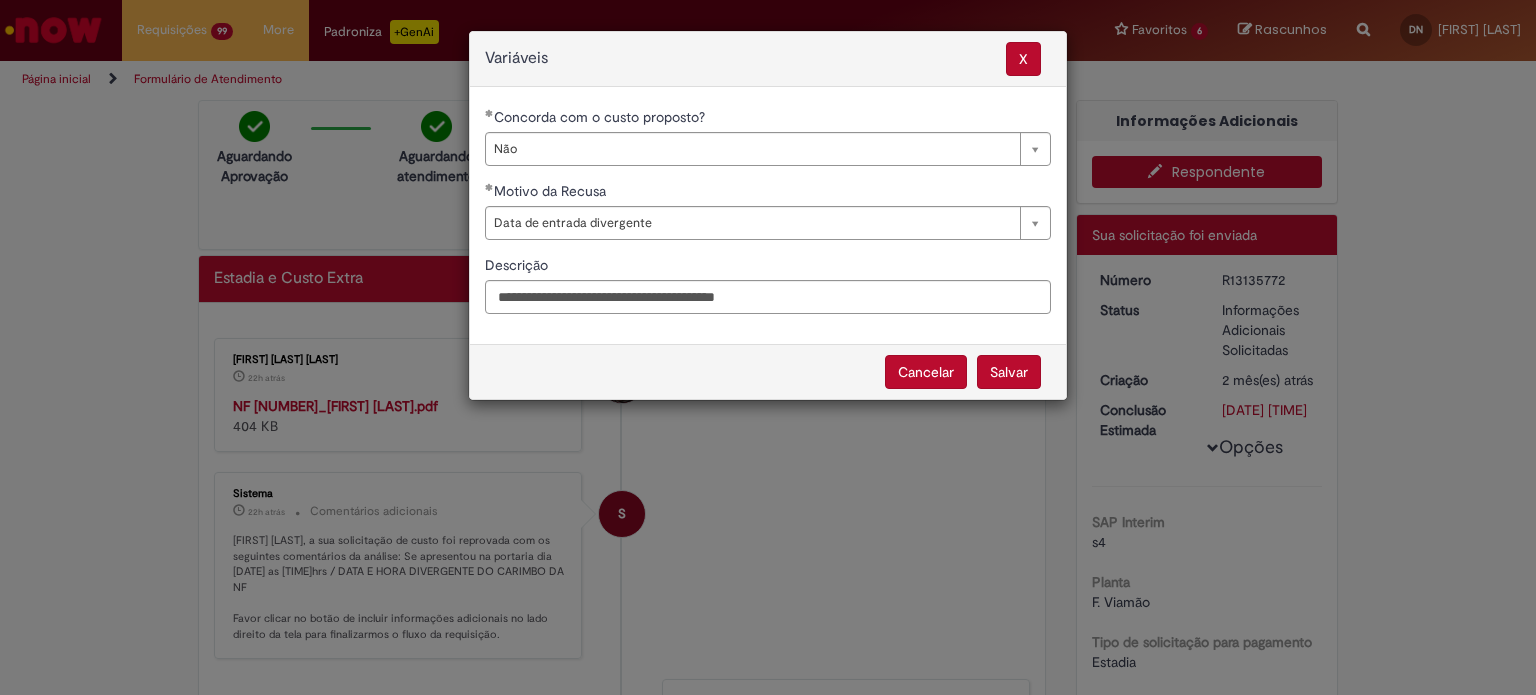 click on "Salvar" at bounding box center [1009, 372] 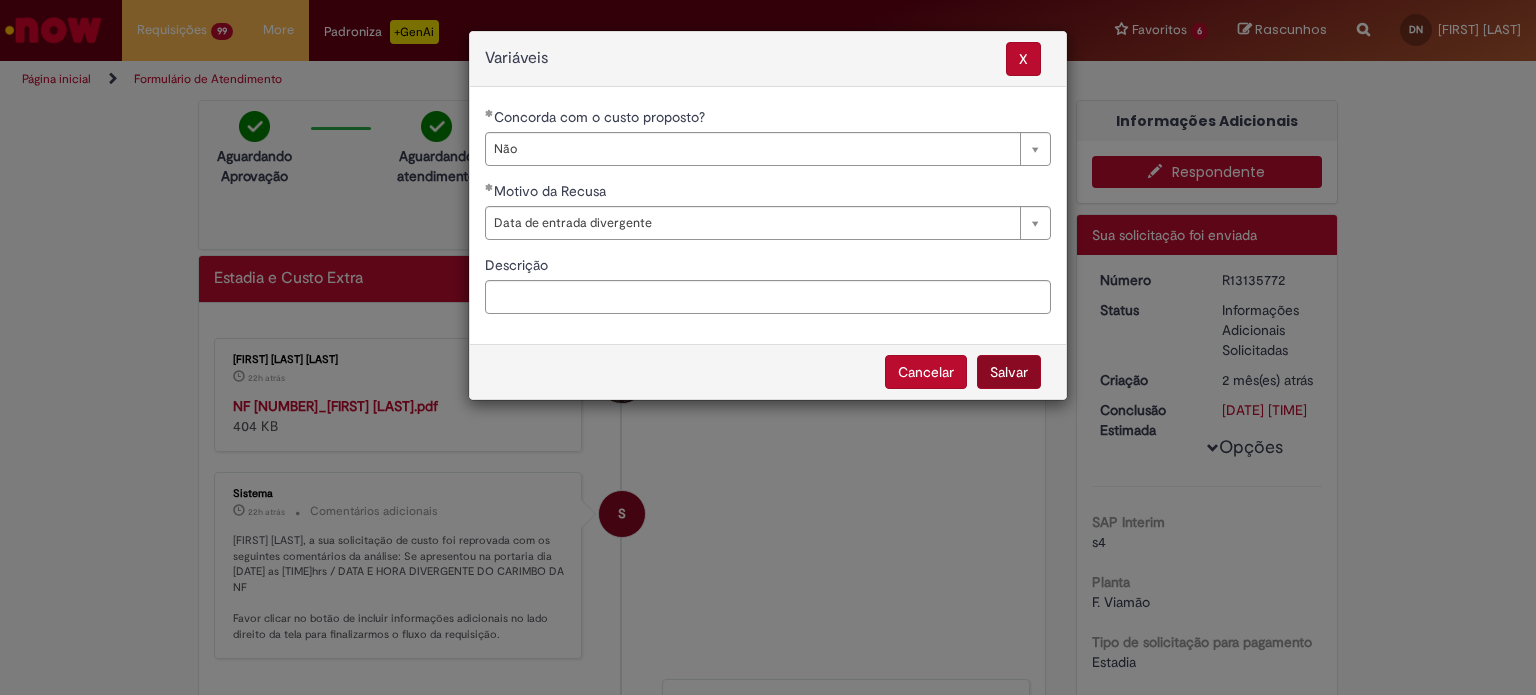 select on "**" 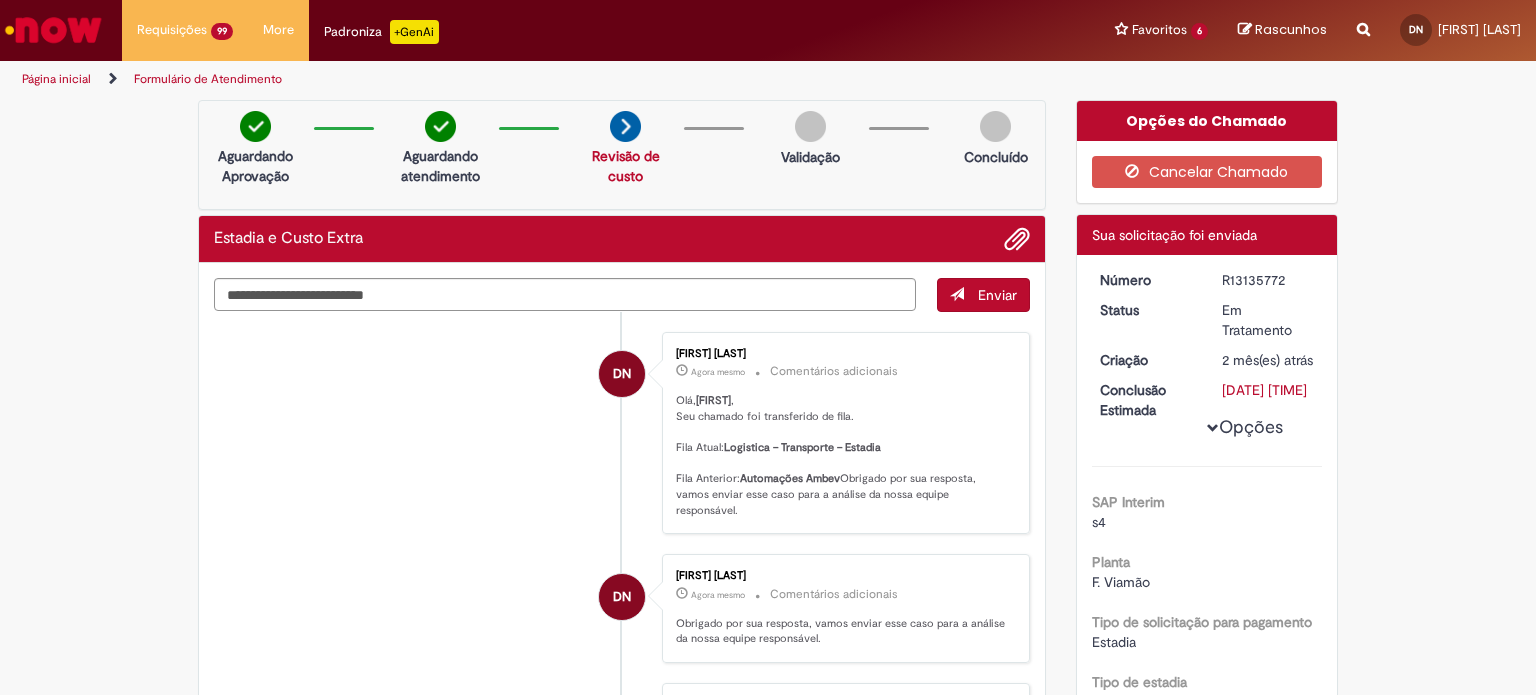 click on "Número" at bounding box center (1146, 280) 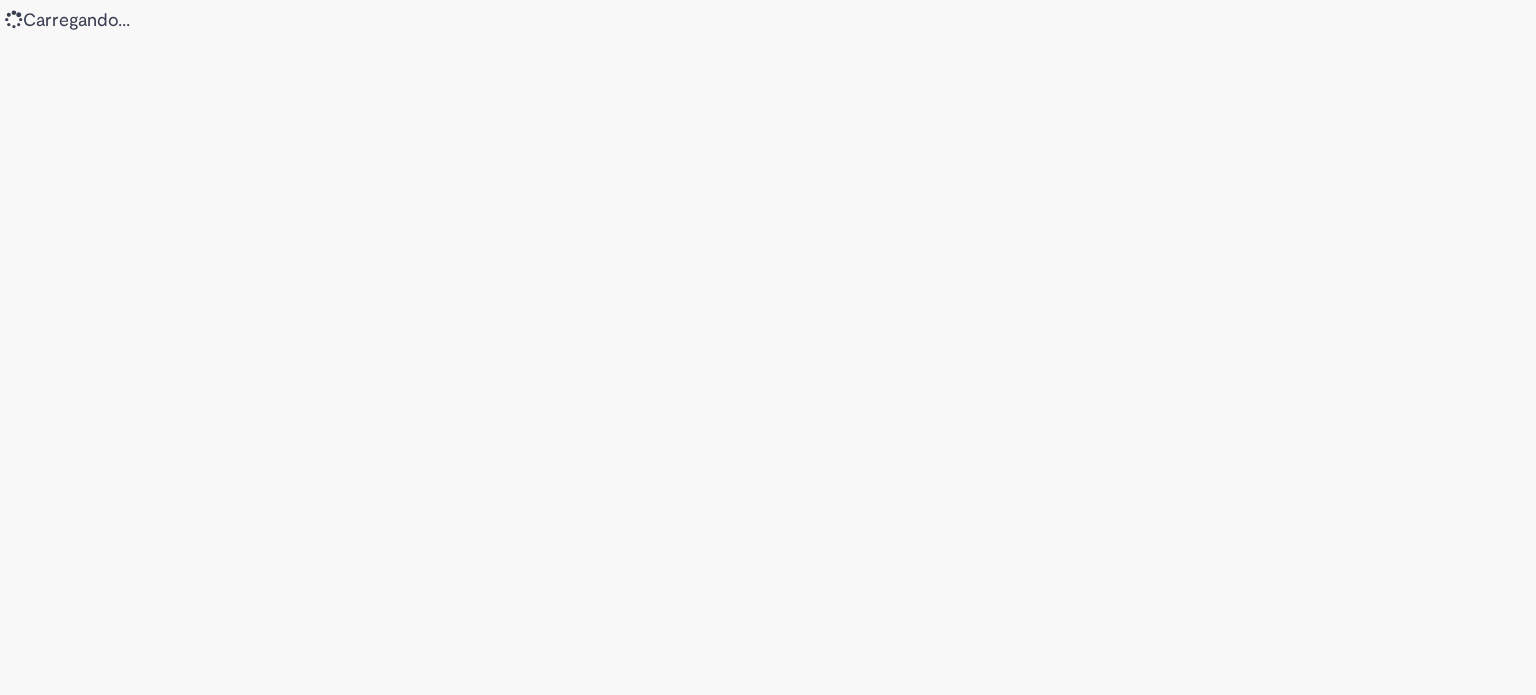 scroll, scrollTop: 0, scrollLeft: 0, axis: both 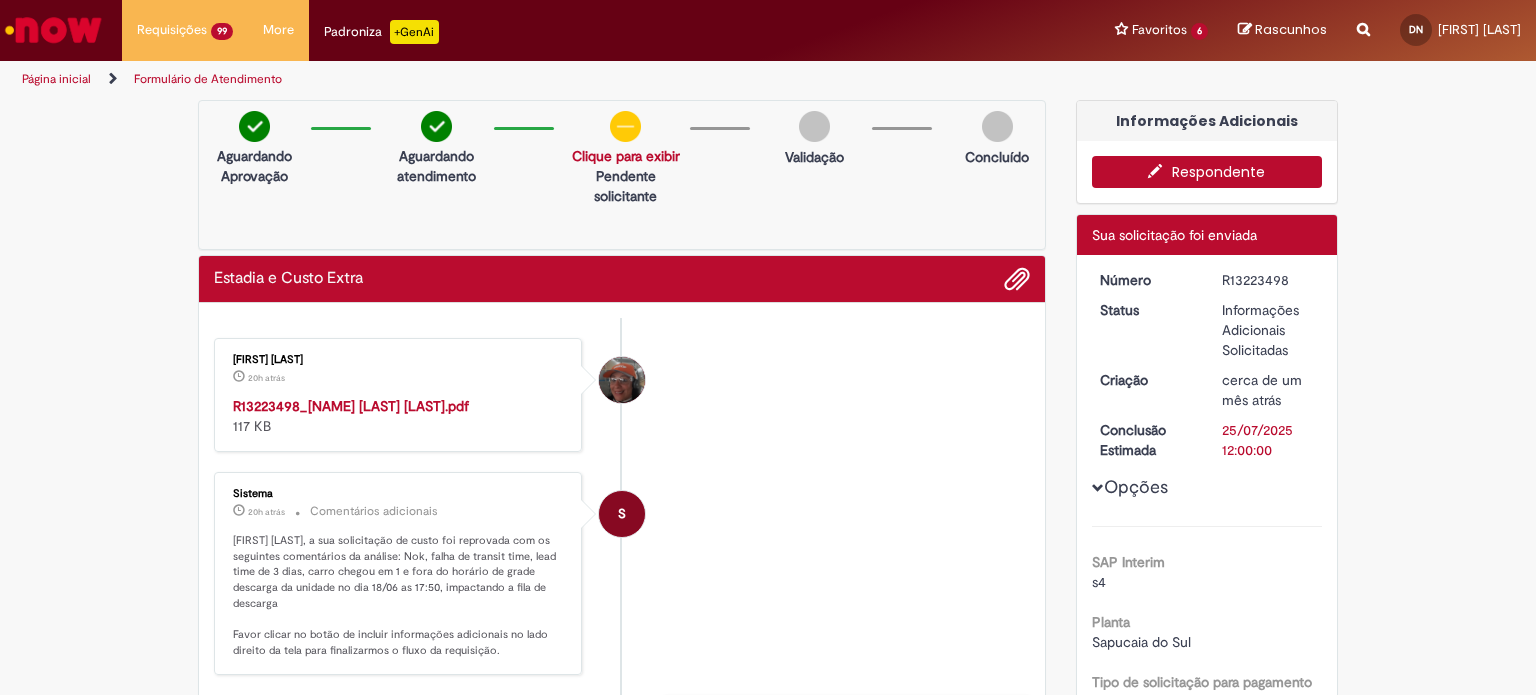 click on "R13223498" at bounding box center [1268, 280] 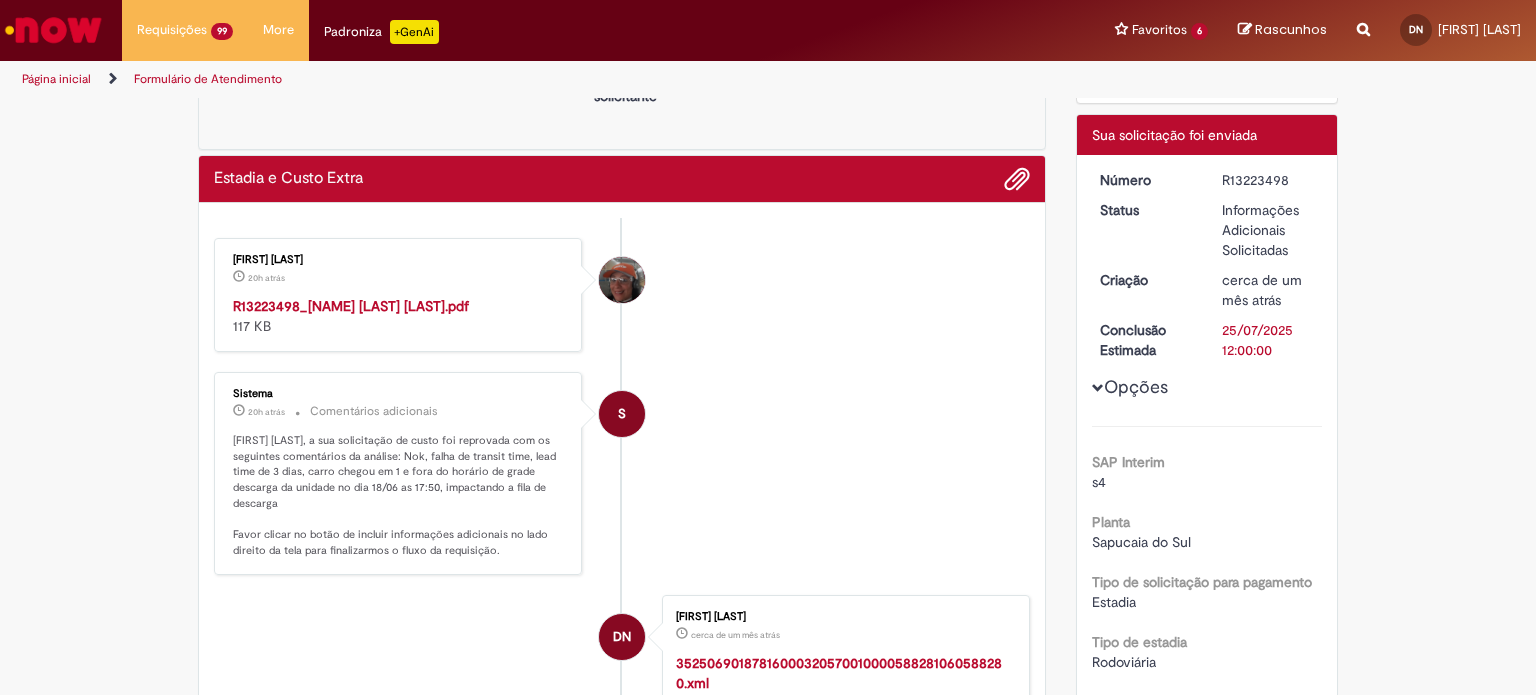 scroll, scrollTop: 0, scrollLeft: 0, axis: both 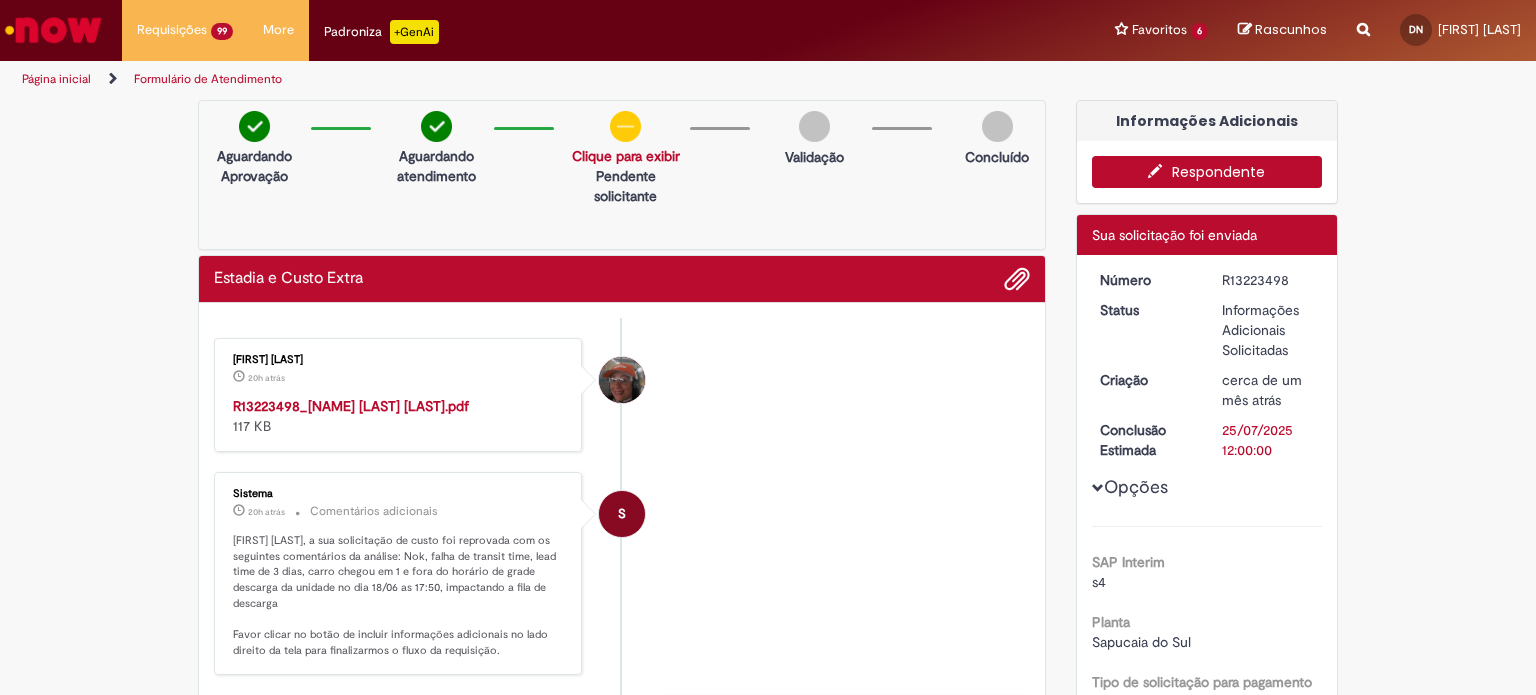 click on "Respondente" at bounding box center [1207, 172] 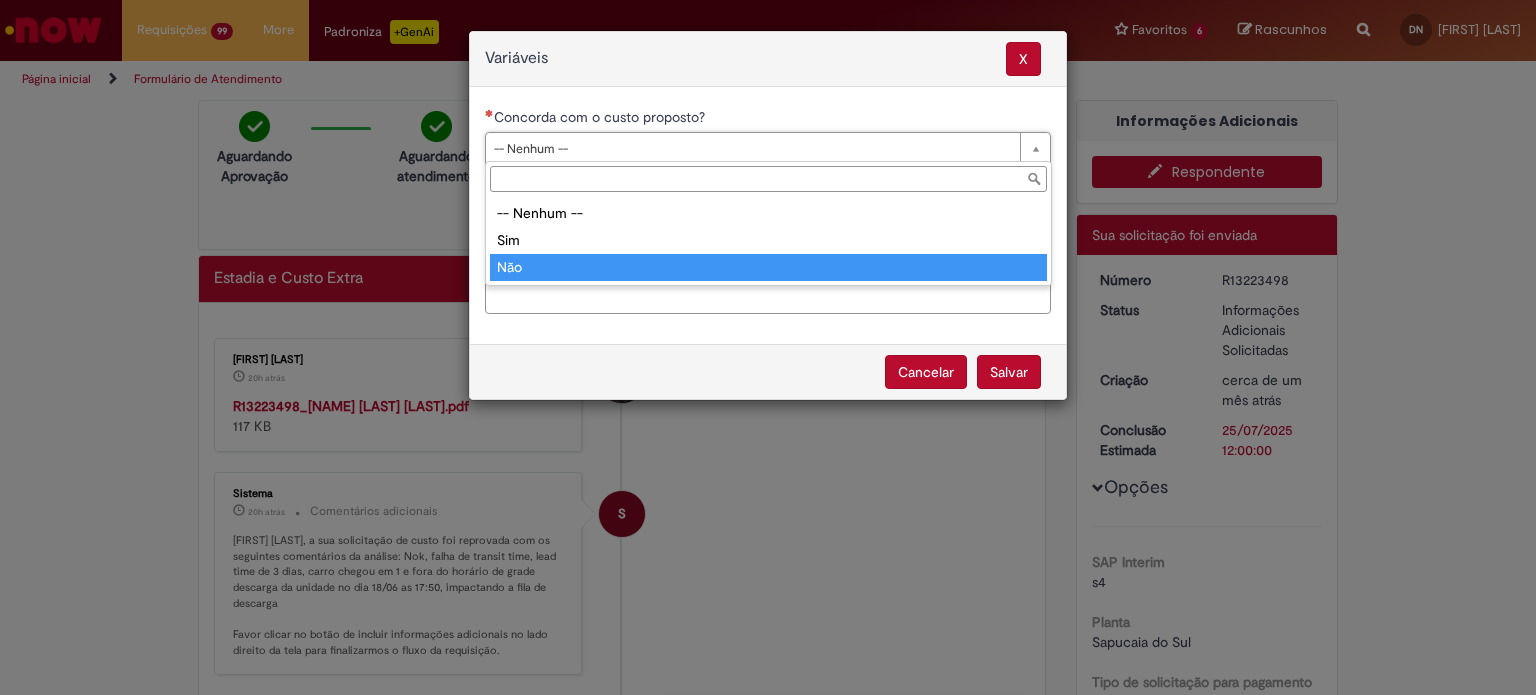 type on "***" 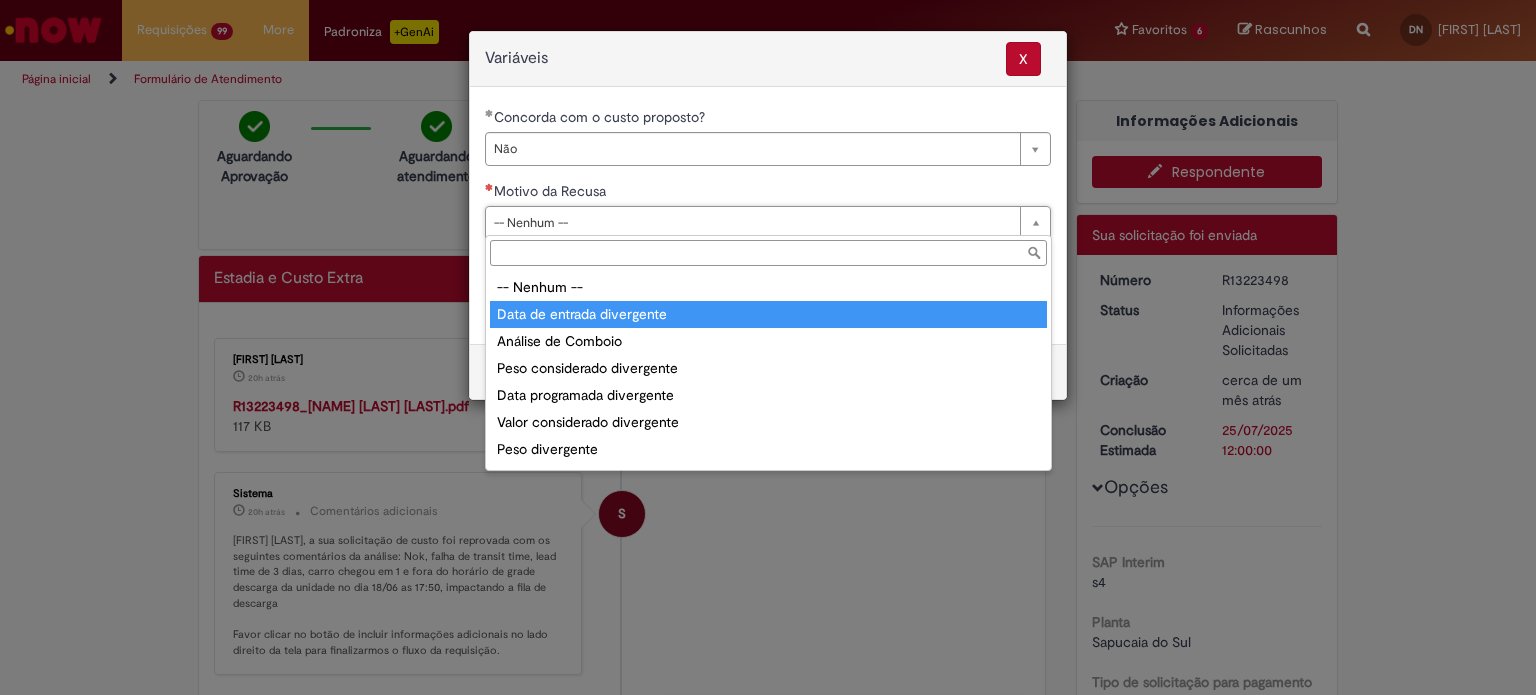 type on "**********" 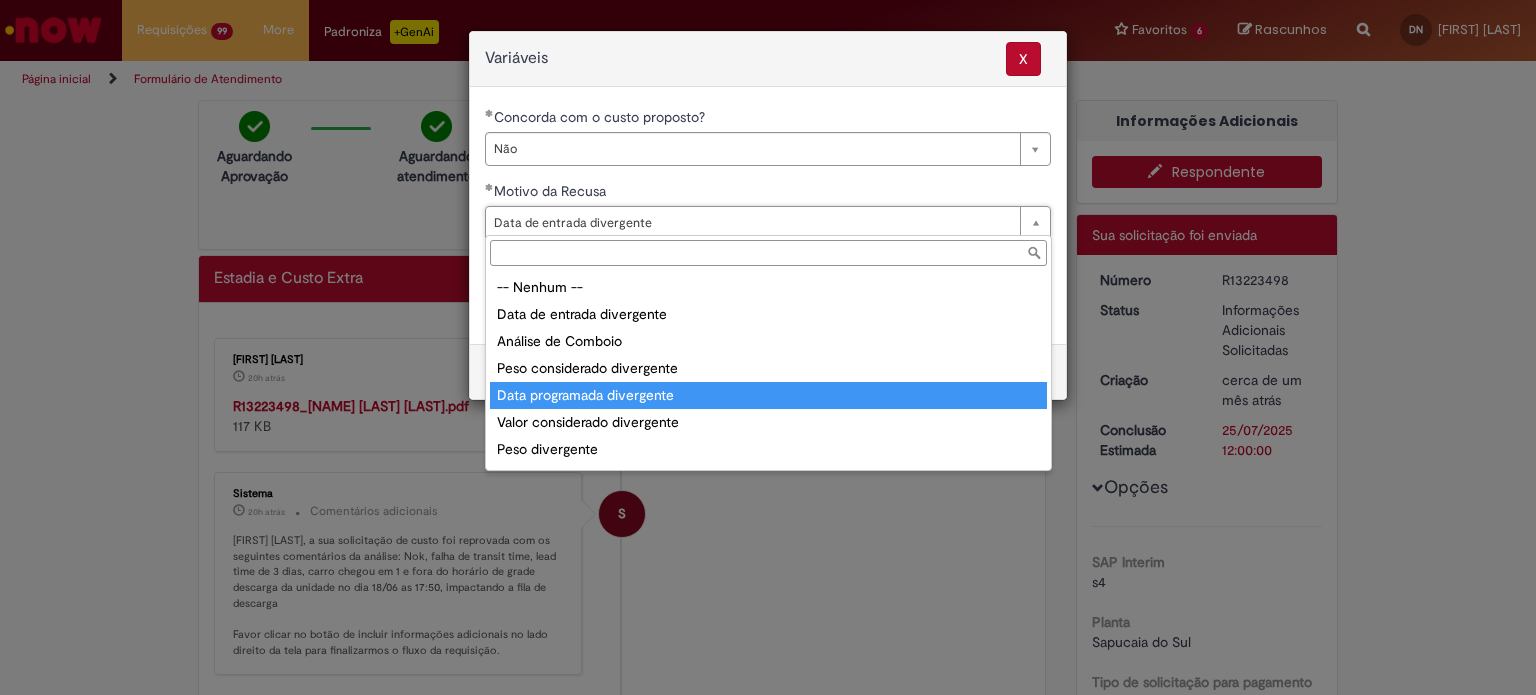 type on "**********" 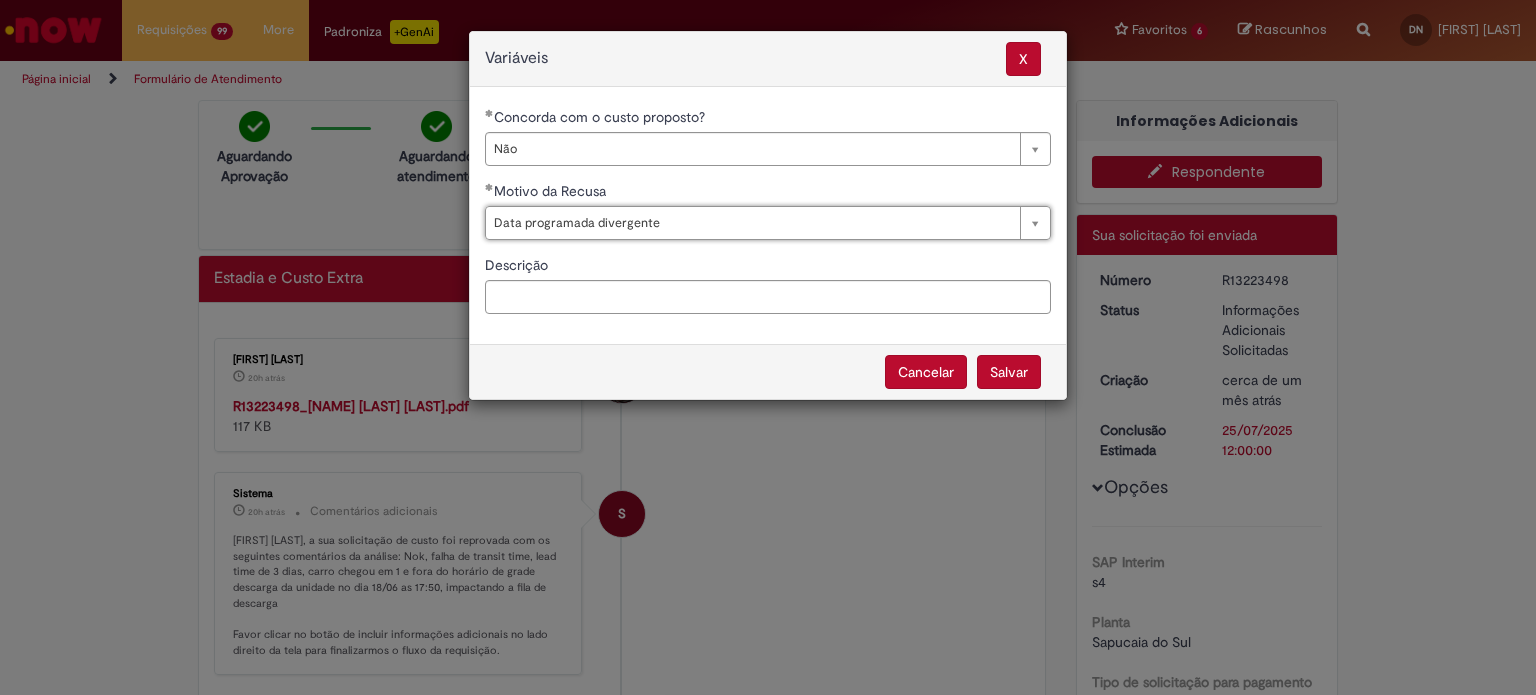 scroll, scrollTop: 0, scrollLeft: 167, axis: horizontal 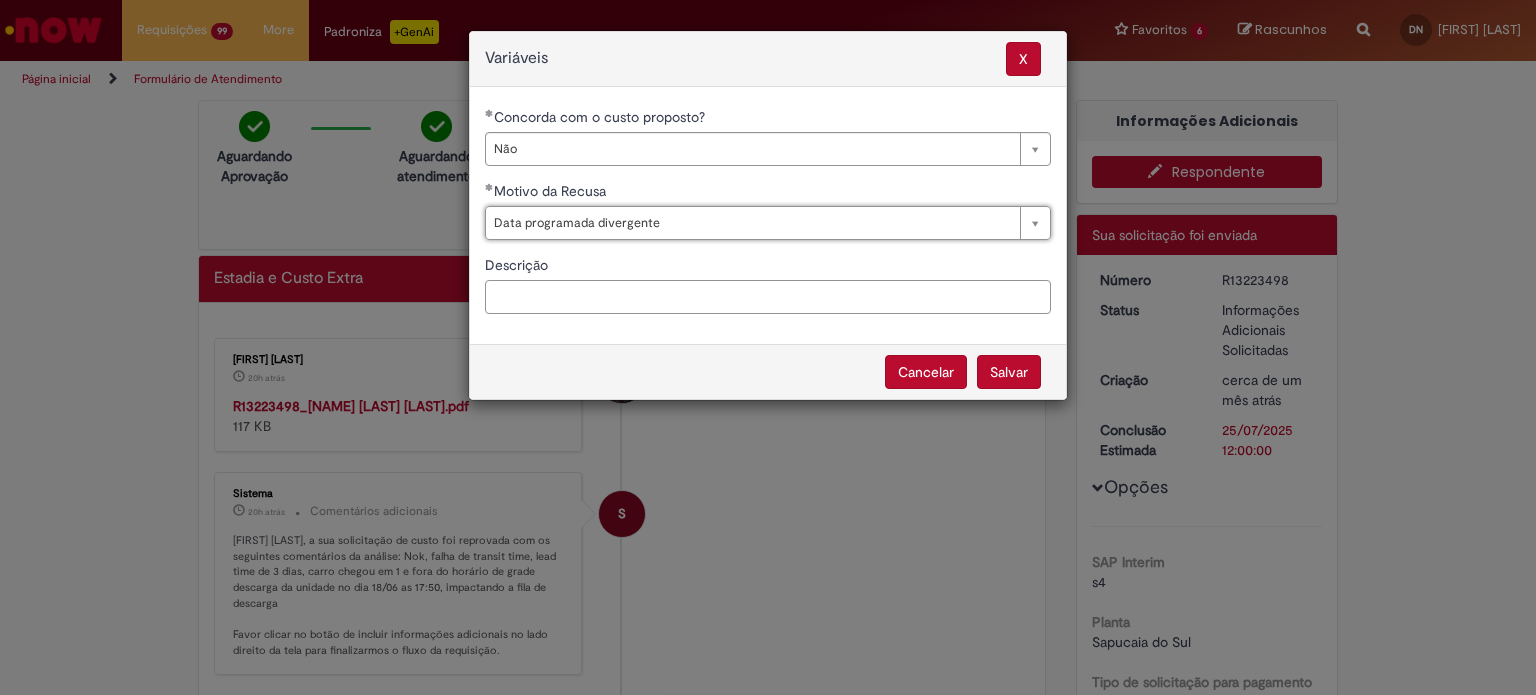 click on "Descrição" at bounding box center [768, 297] 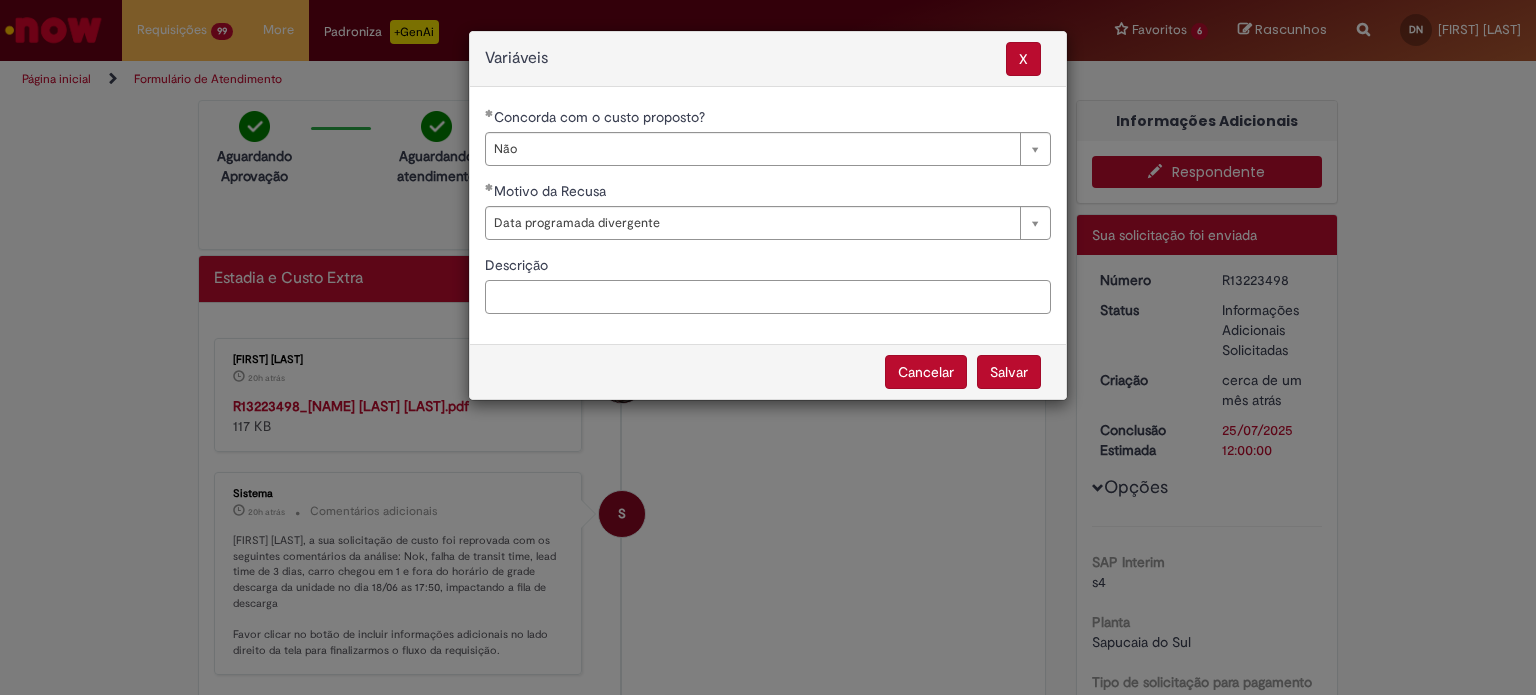 scroll, scrollTop: 0, scrollLeft: 0, axis: both 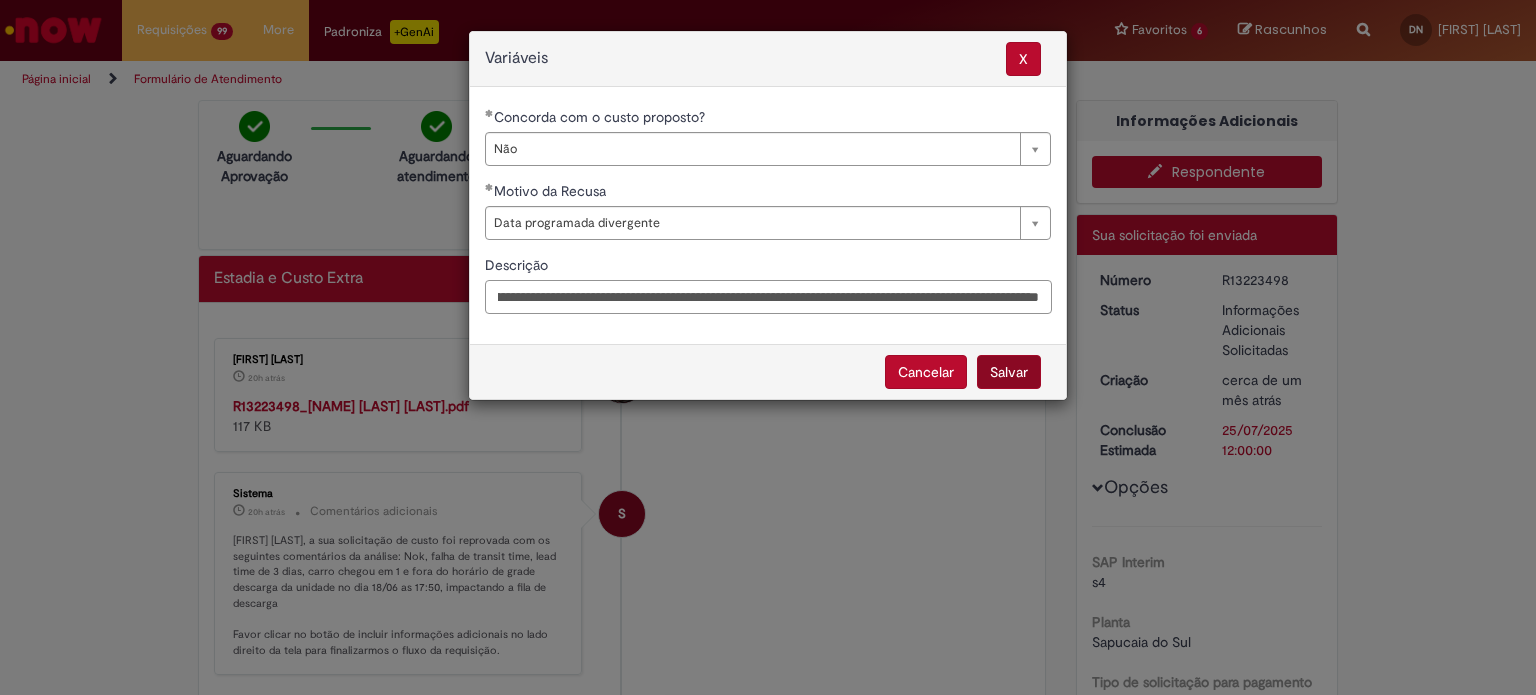 type on "**********" 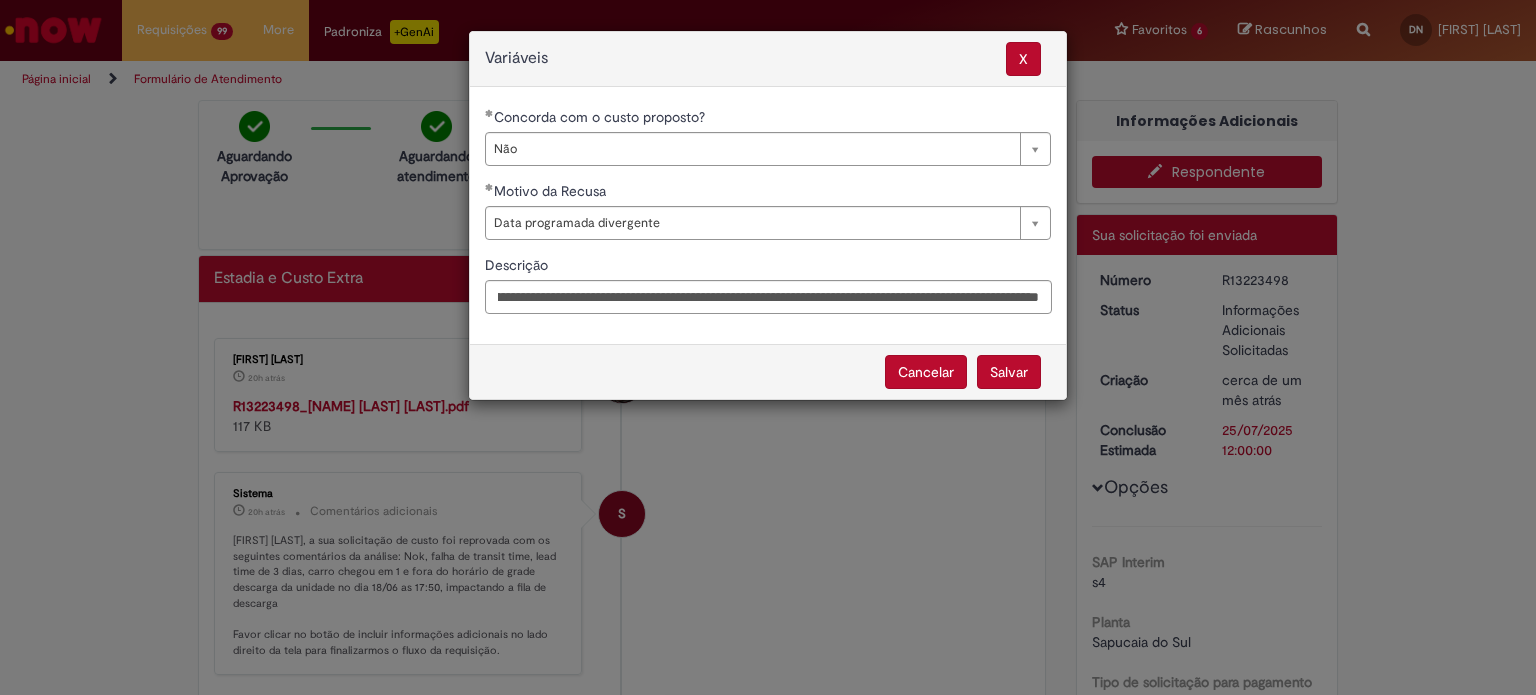 click on "Salvar" at bounding box center [1009, 372] 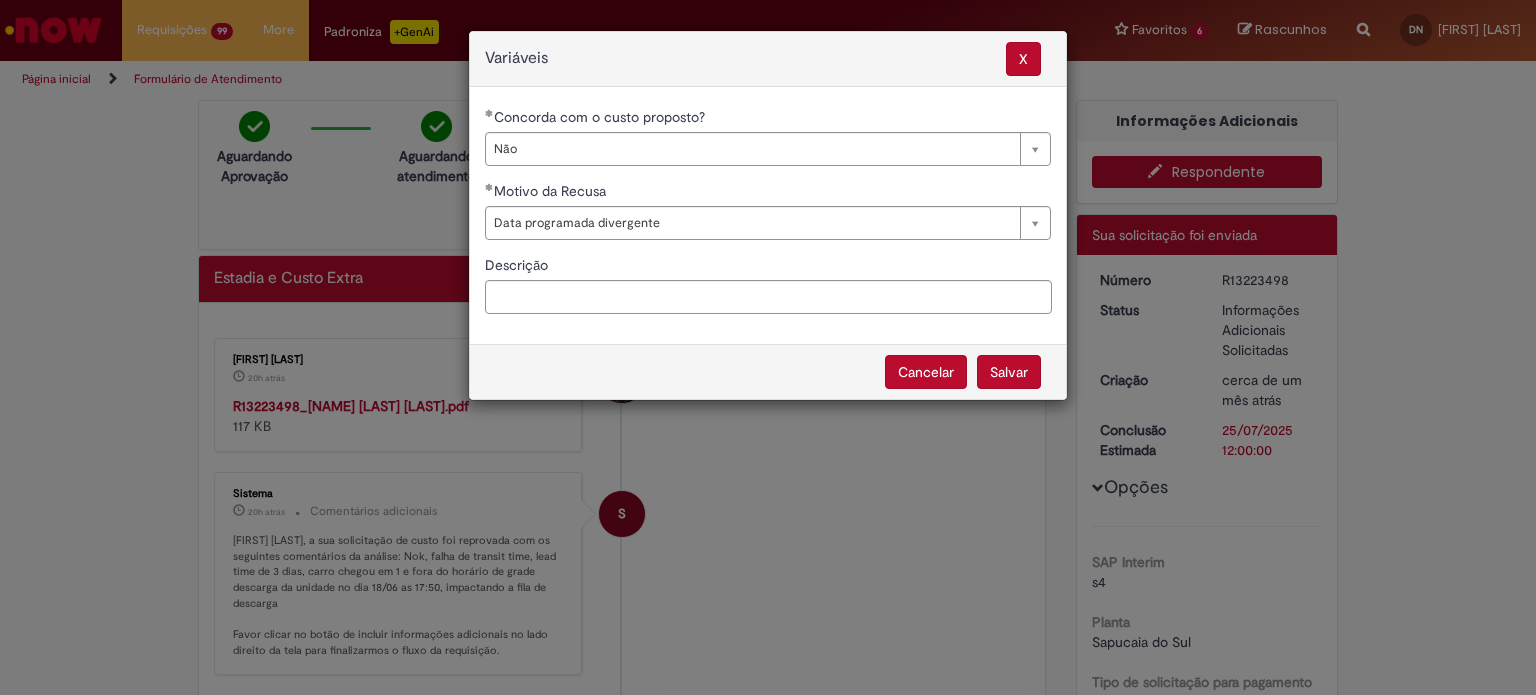 select on "**" 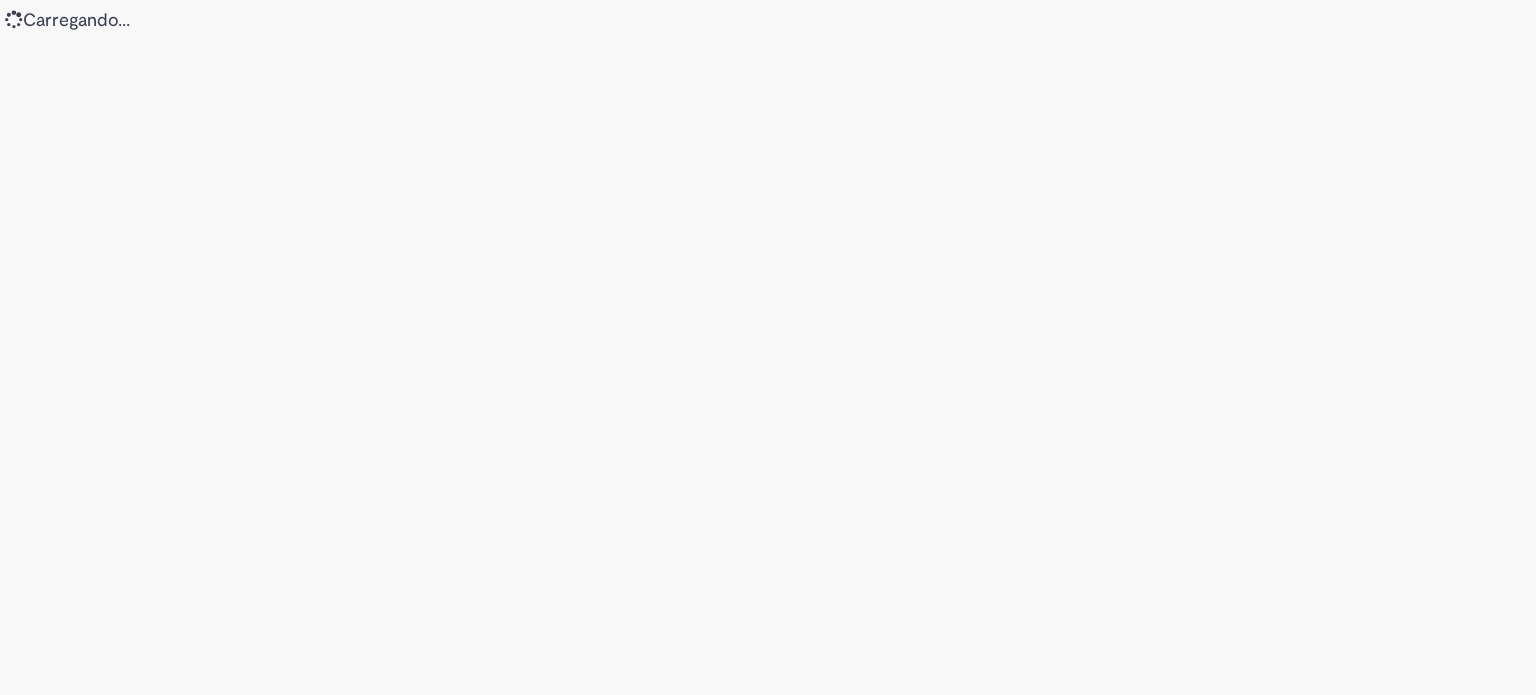scroll, scrollTop: 0, scrollLeft: 0, axis: both 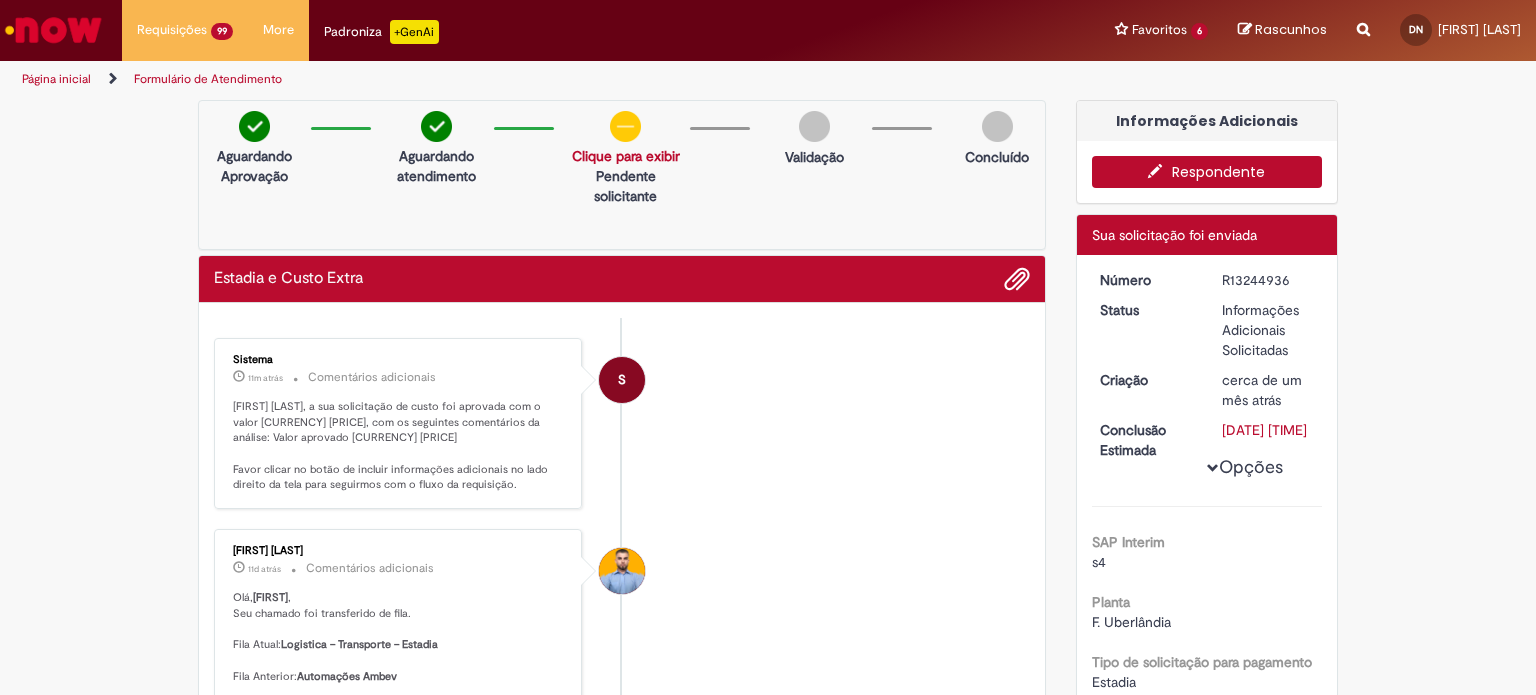 click on "R13244936" at bounding box center [1268, 280] 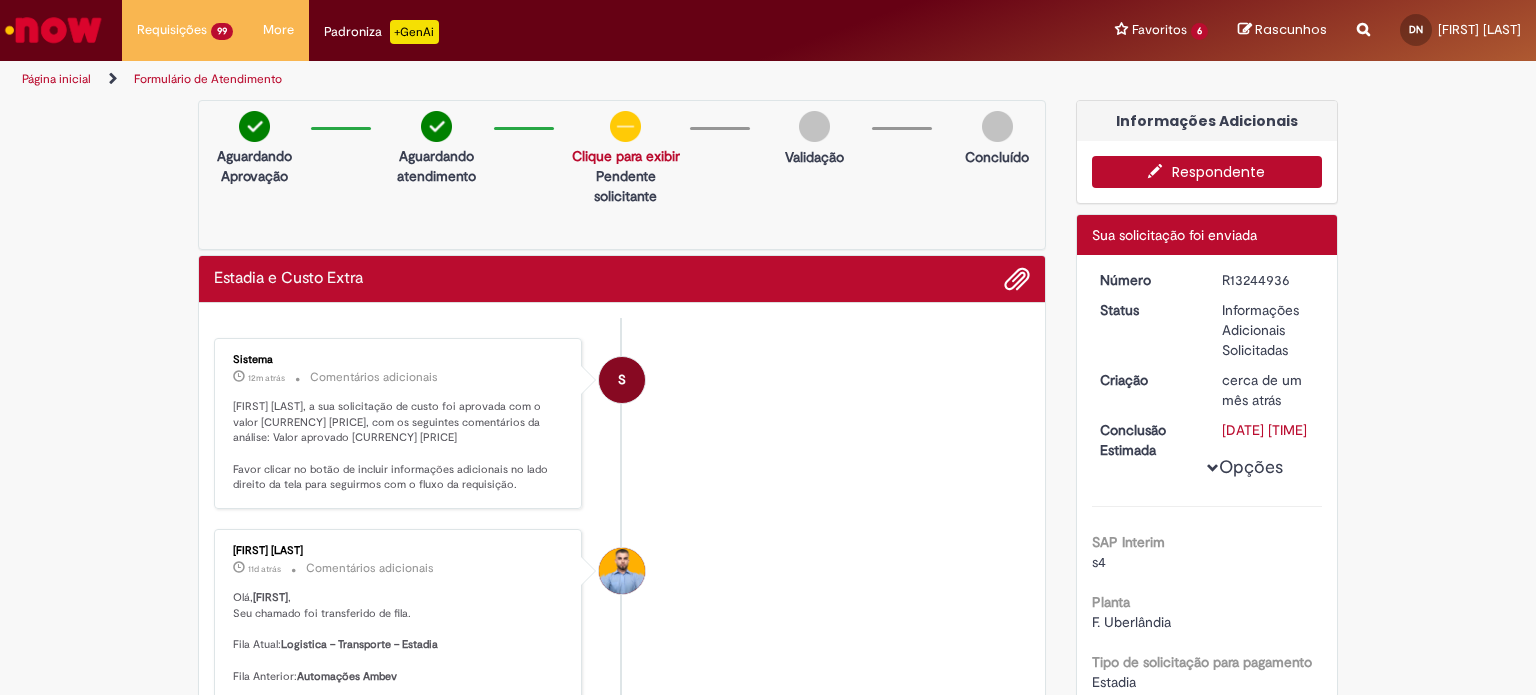 click on "R13244936" at bounding box center [1268, 280] 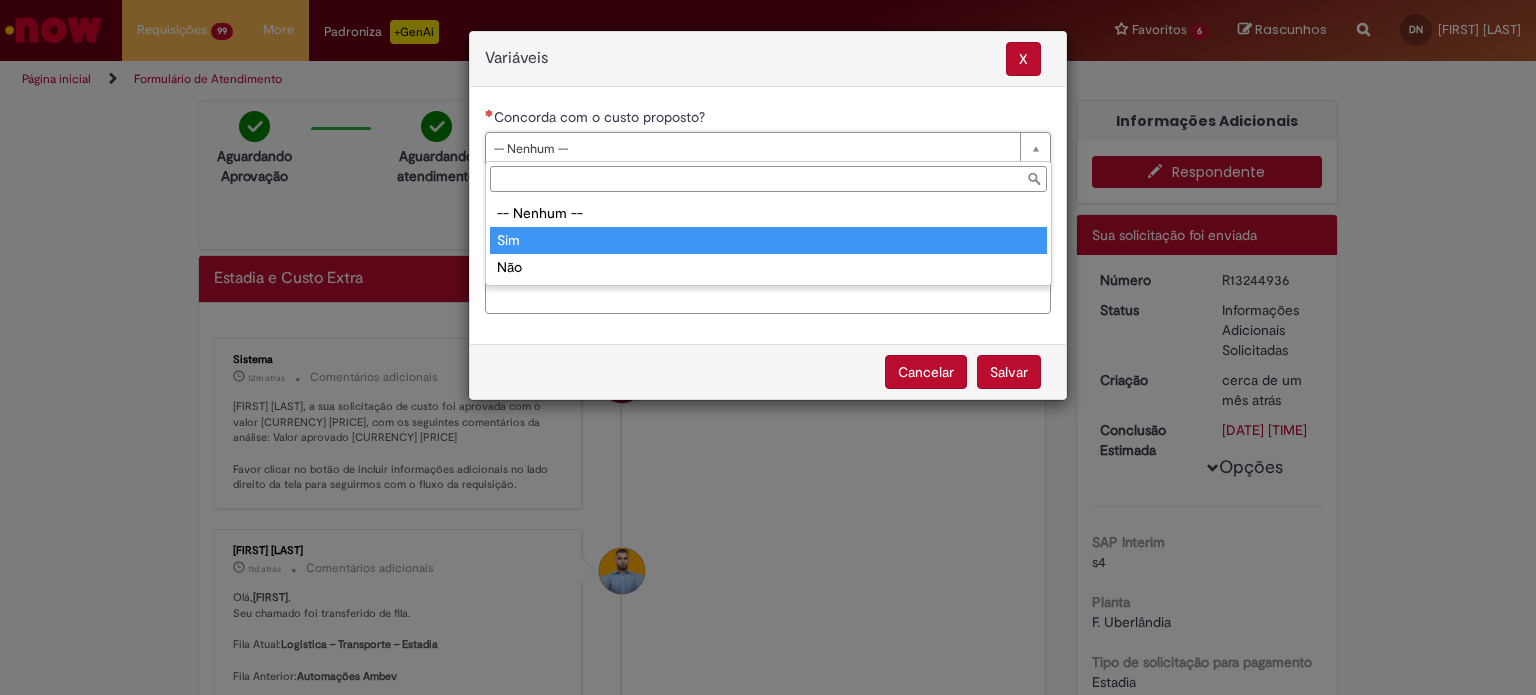type on "***" 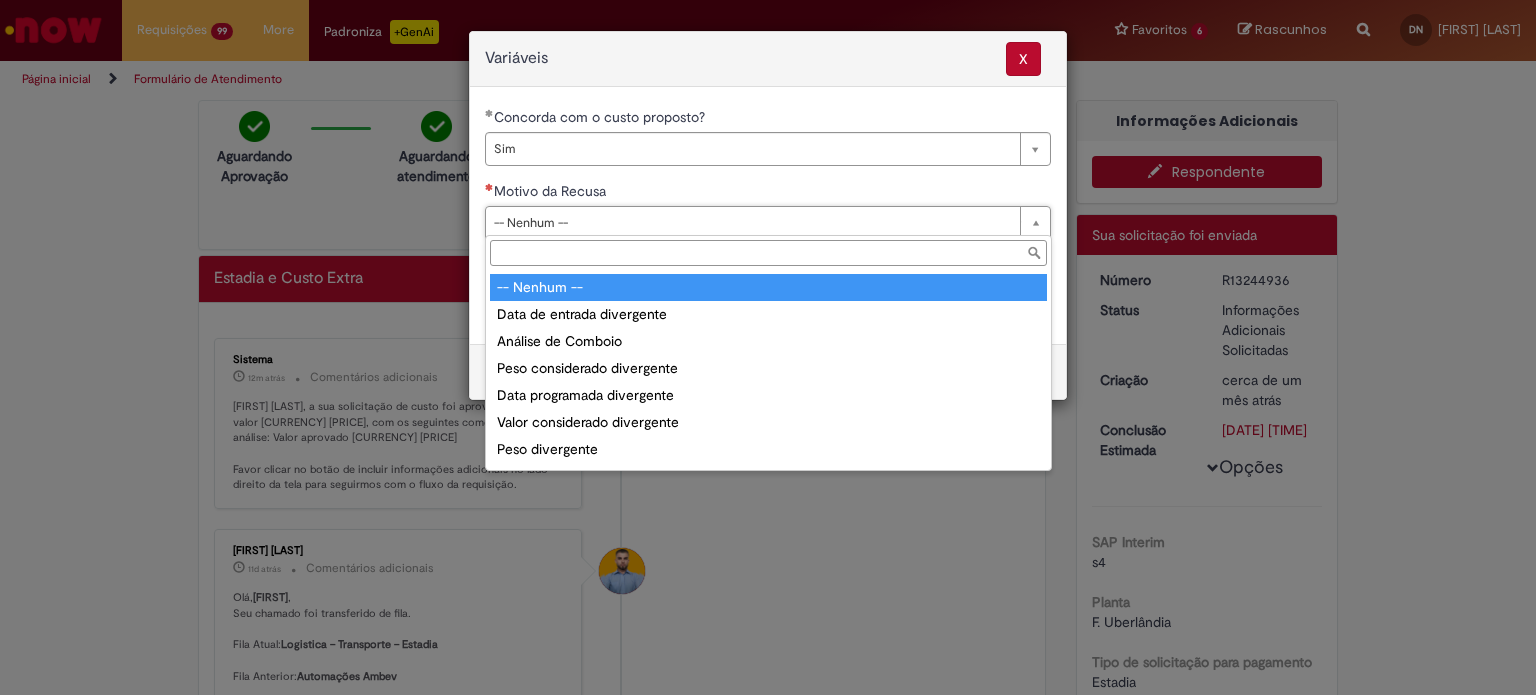scroll, scrollTop: 78, scrollLeft: 0, axis: vertical 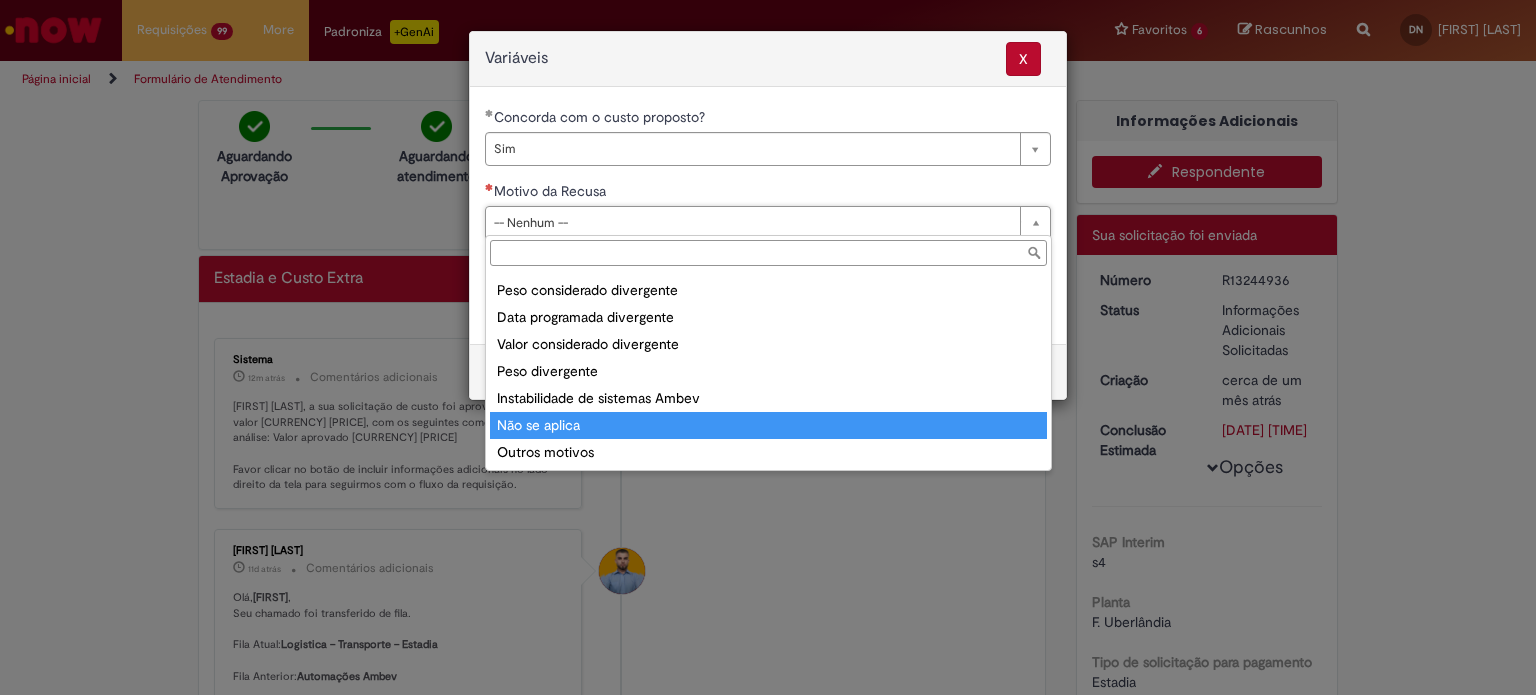 type on "**********" 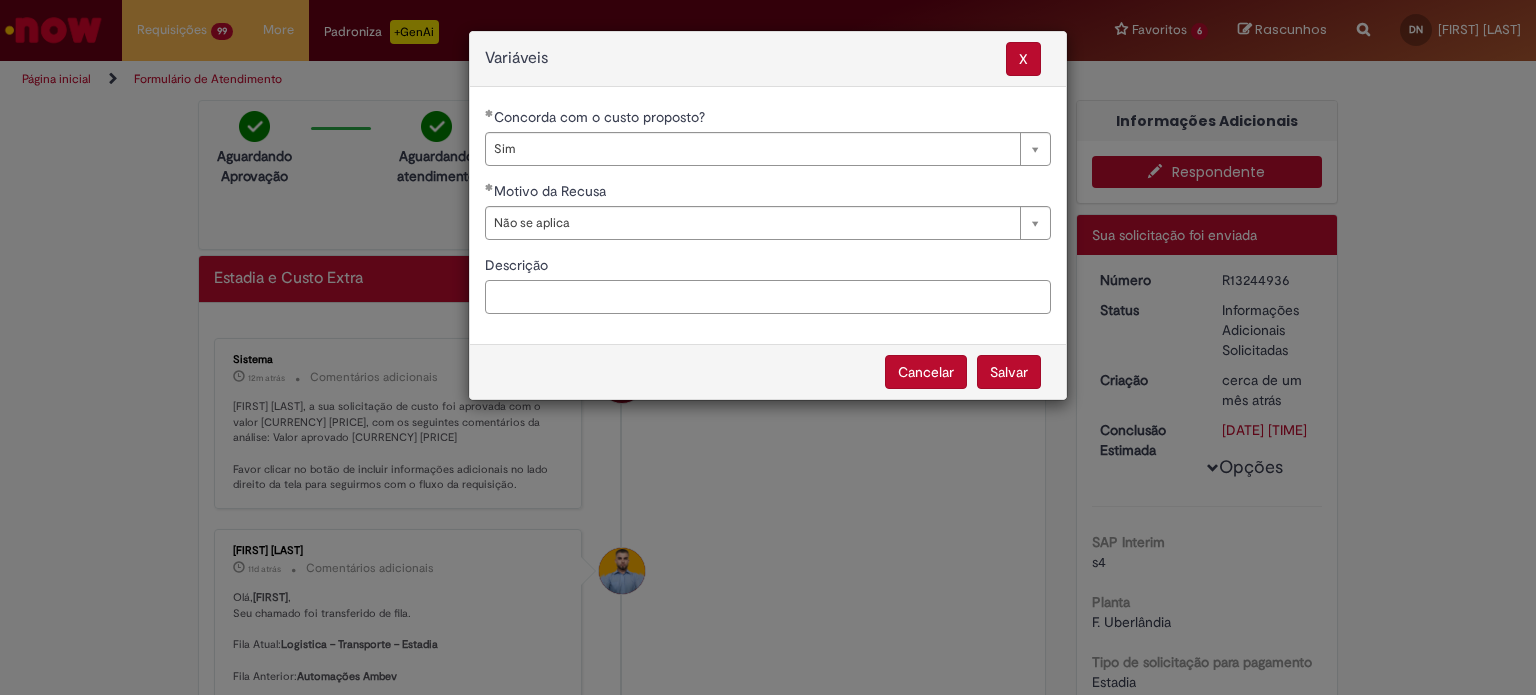 click on "Descrição" at bounding box center (768, 297) 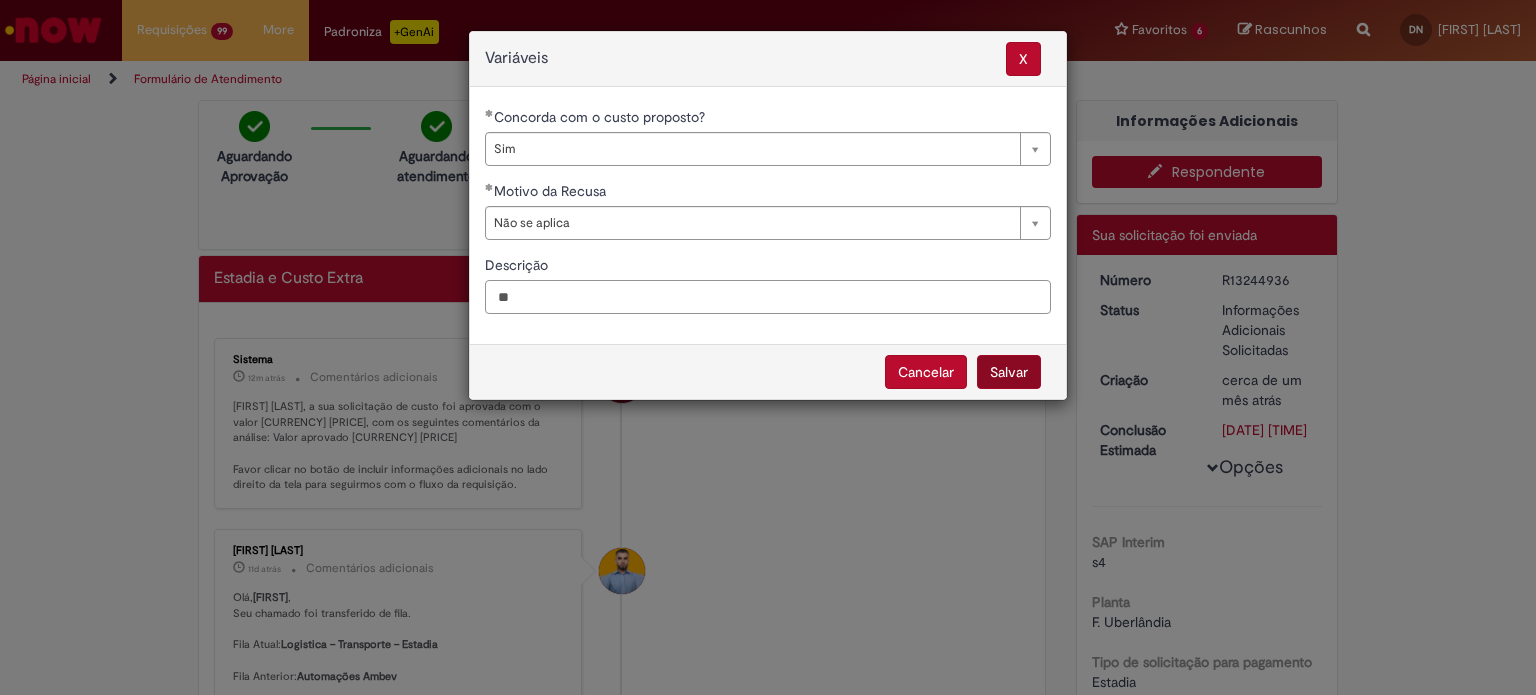 type on "**" 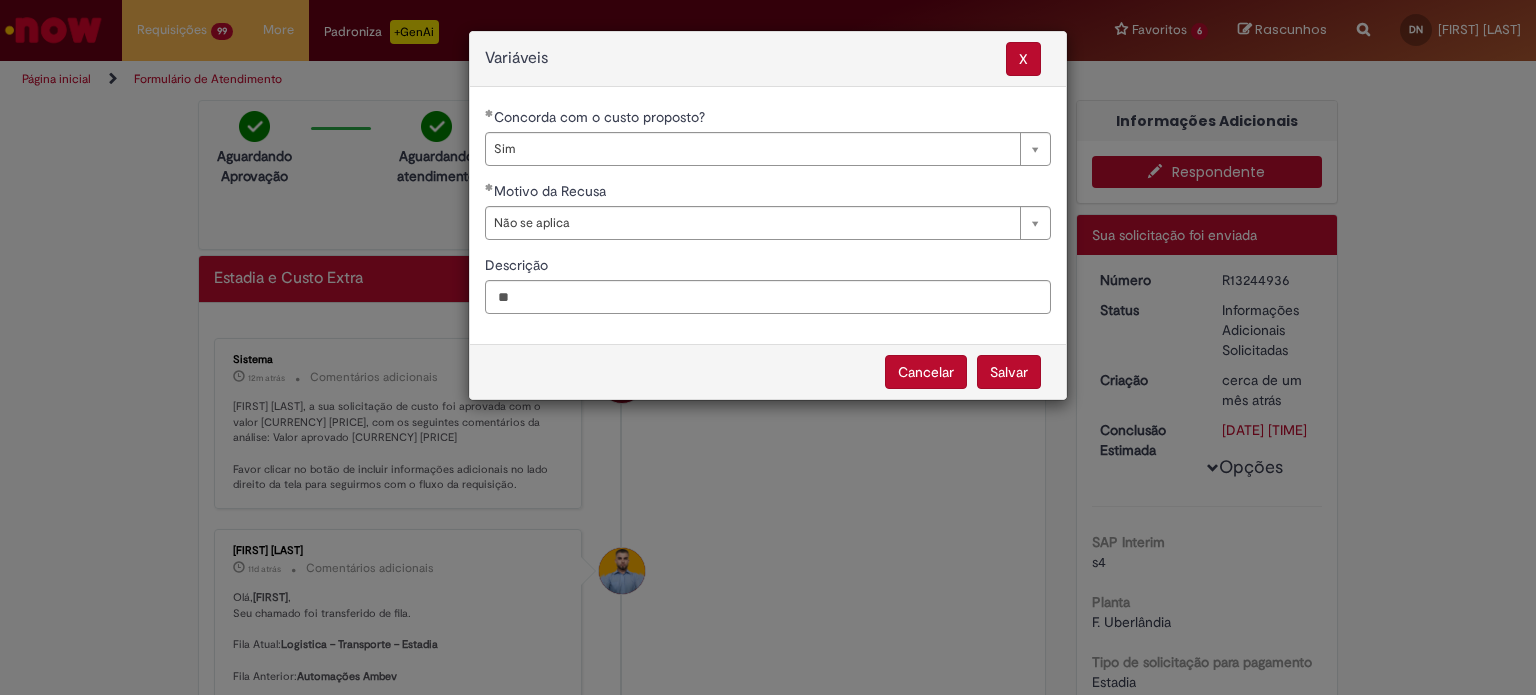 click on "Salvar" at bounding box center [1009, 372] 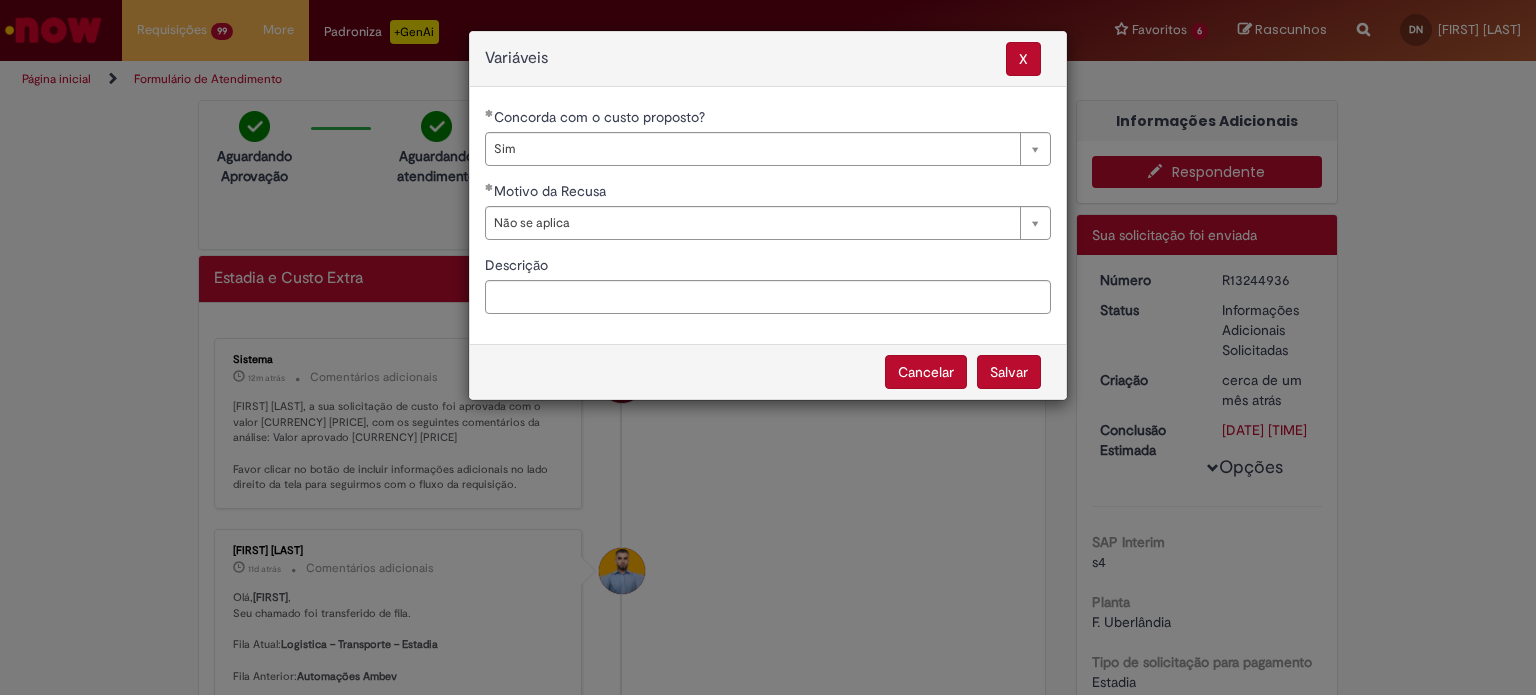 select on "***" 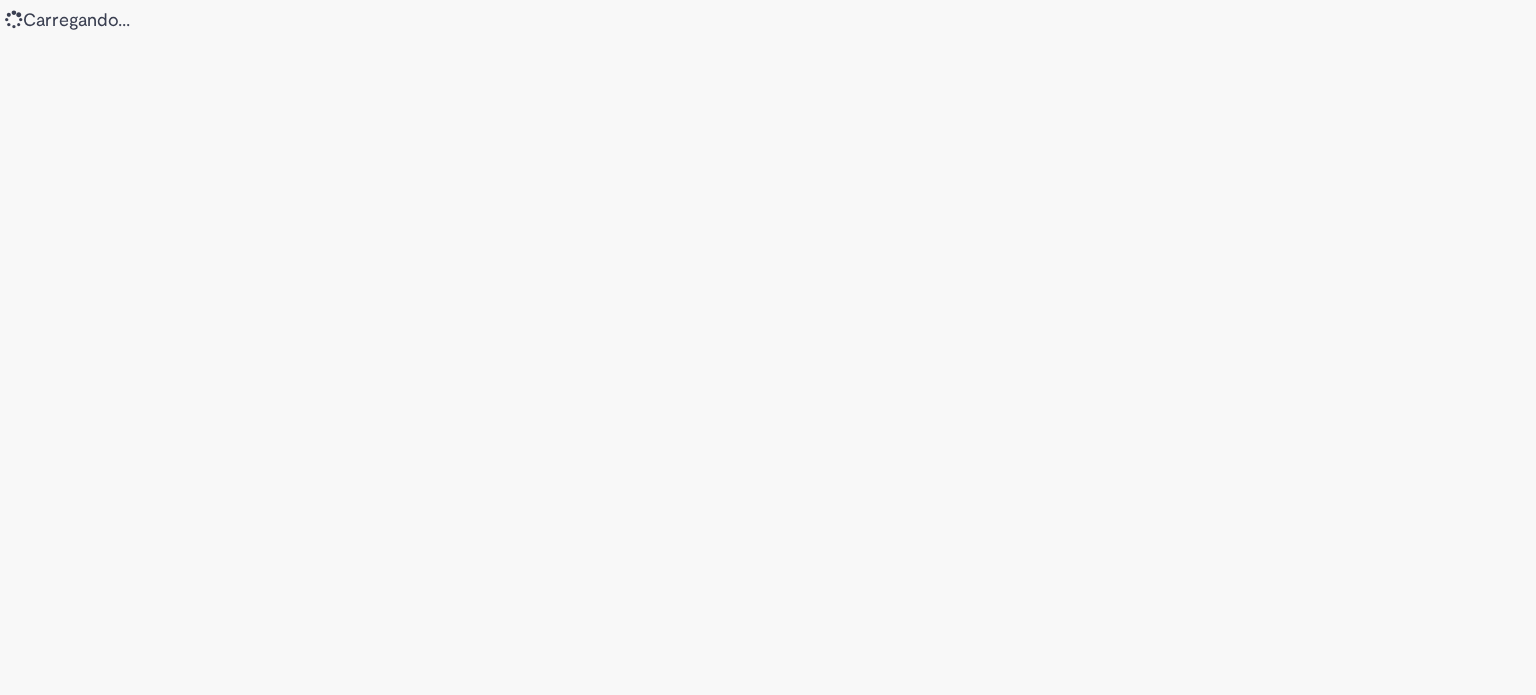 scroll, scrollTop: 0, scrollLeft: 0, axis: both 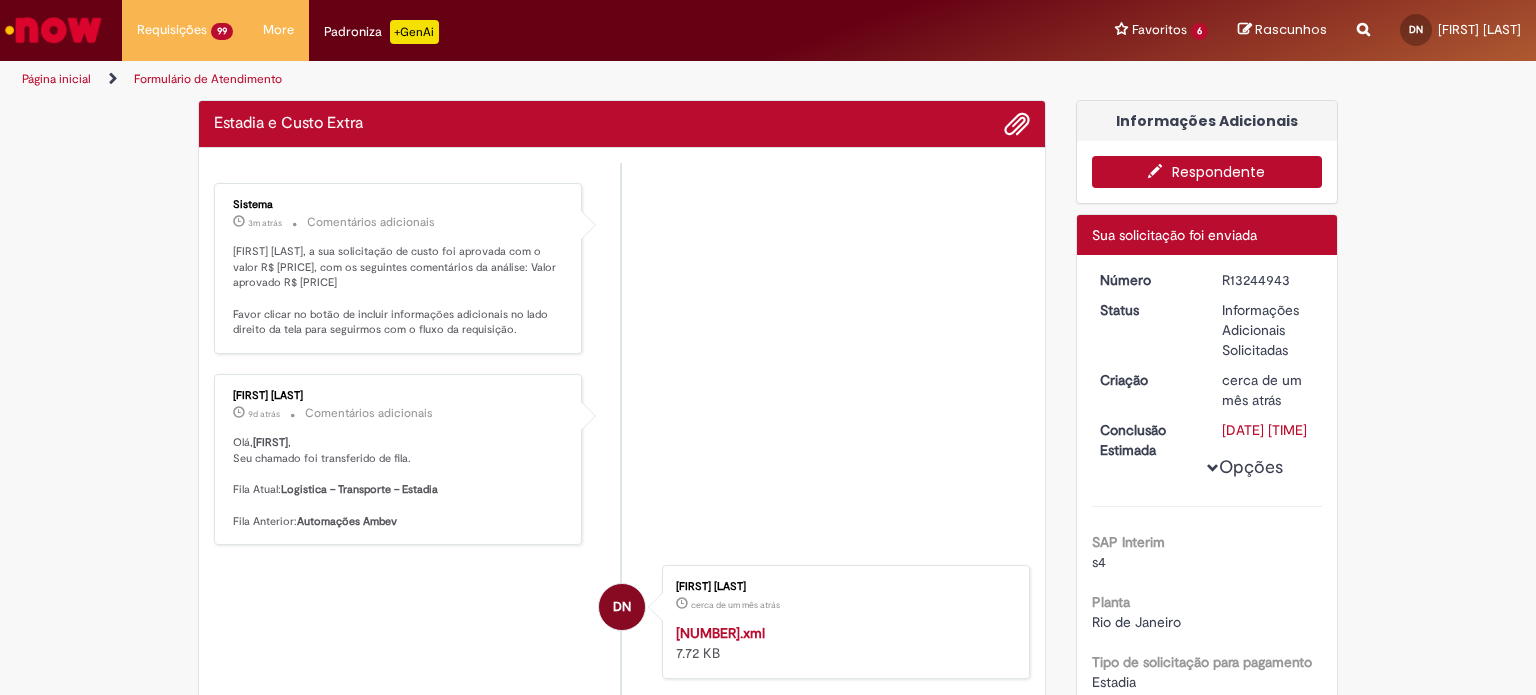 click on "R13244943" at bounding box center (1268, 280) 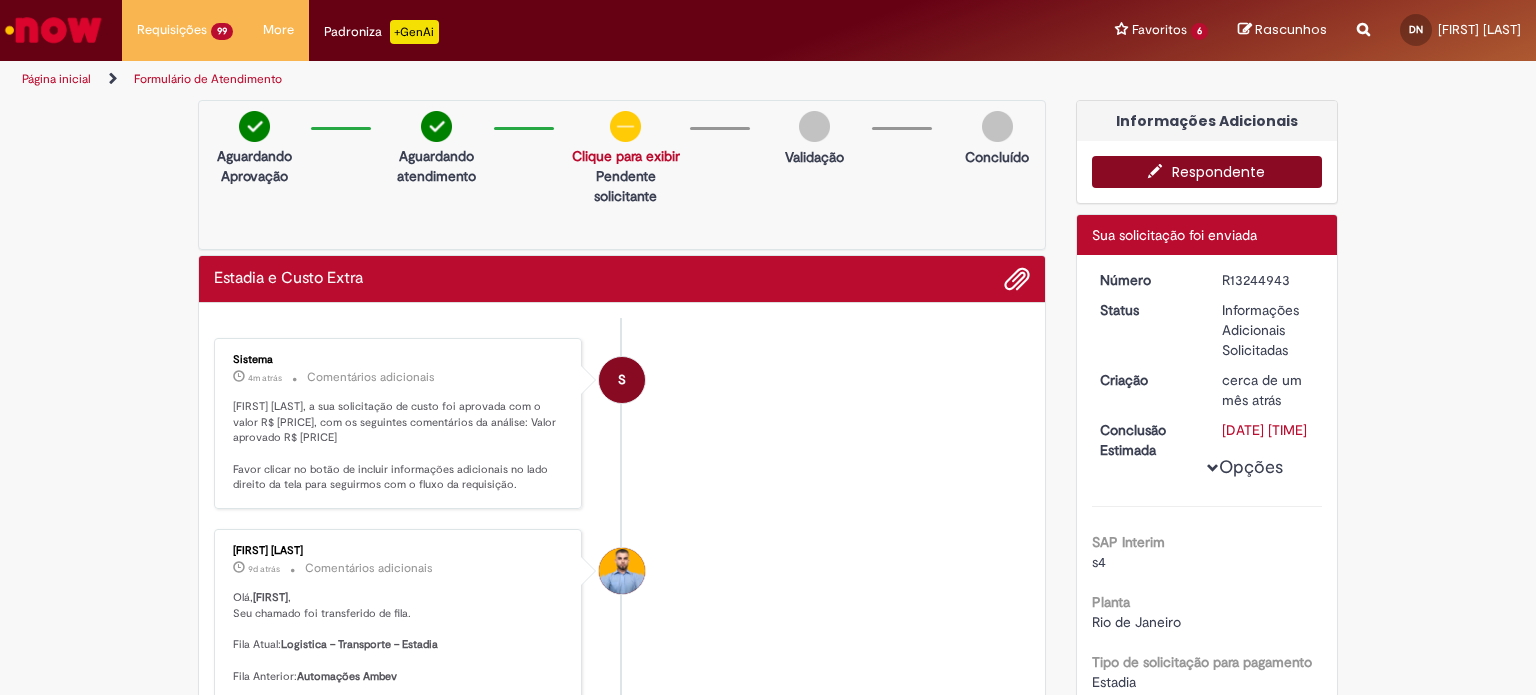 drag, startPoint x: 1203, startPoint y: 153, endPoint x: 1207, endPoint y: 165, distance: 12.649111 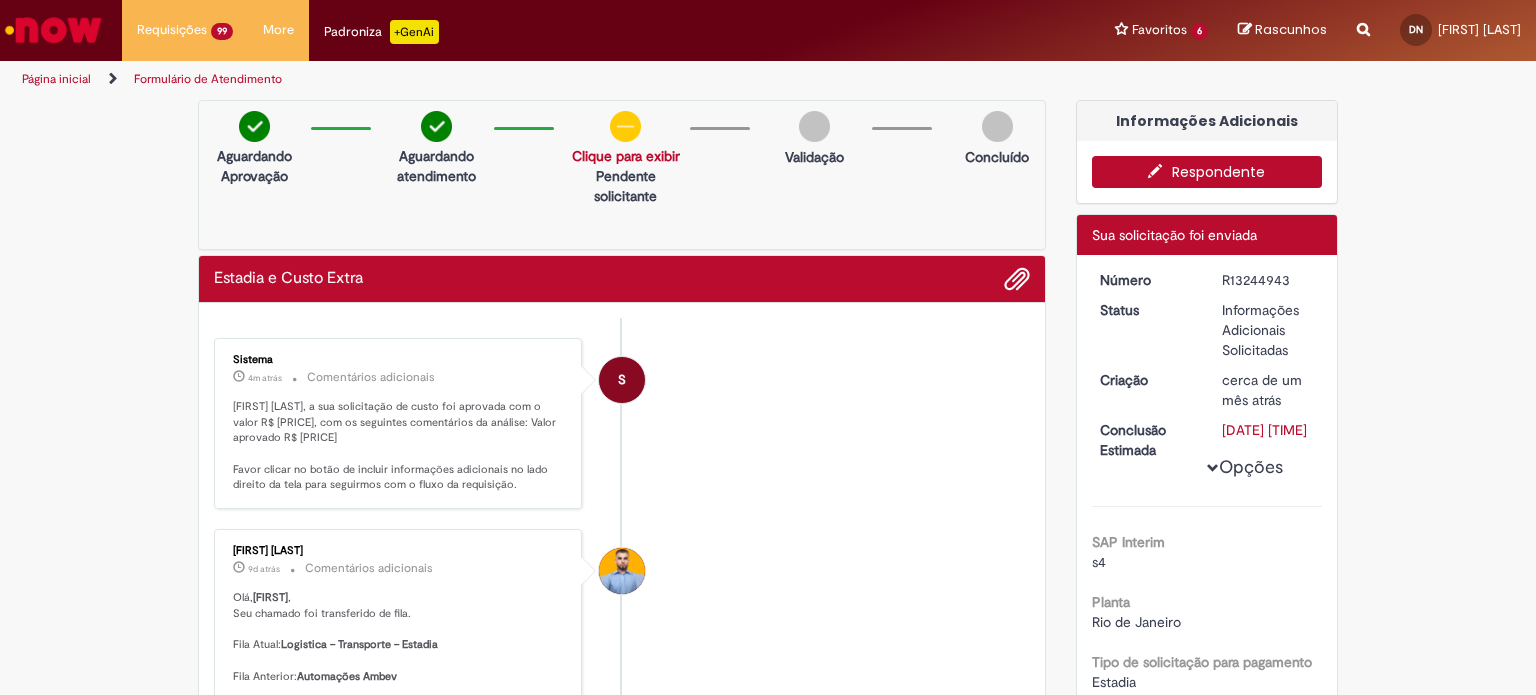 click on "Respondente" at bounding box center [1207, 172] 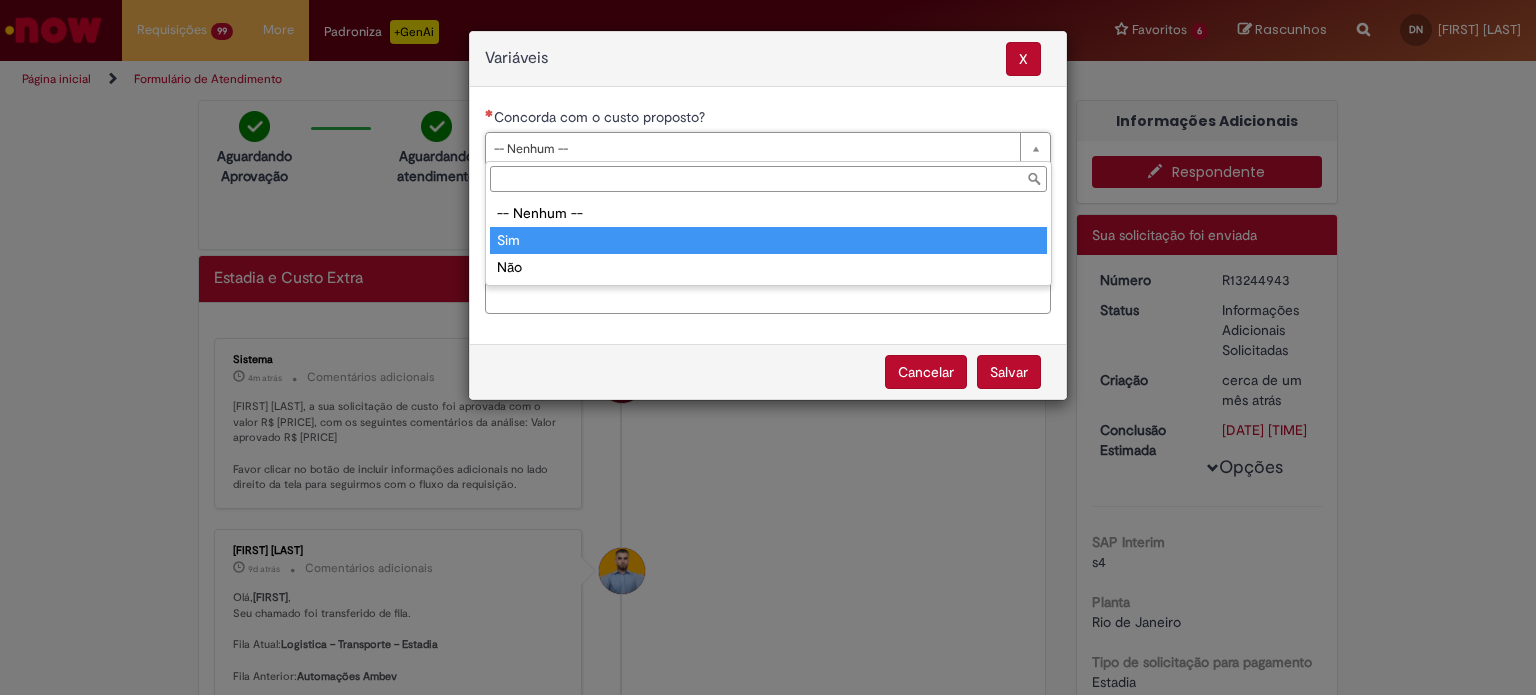 type on "***" 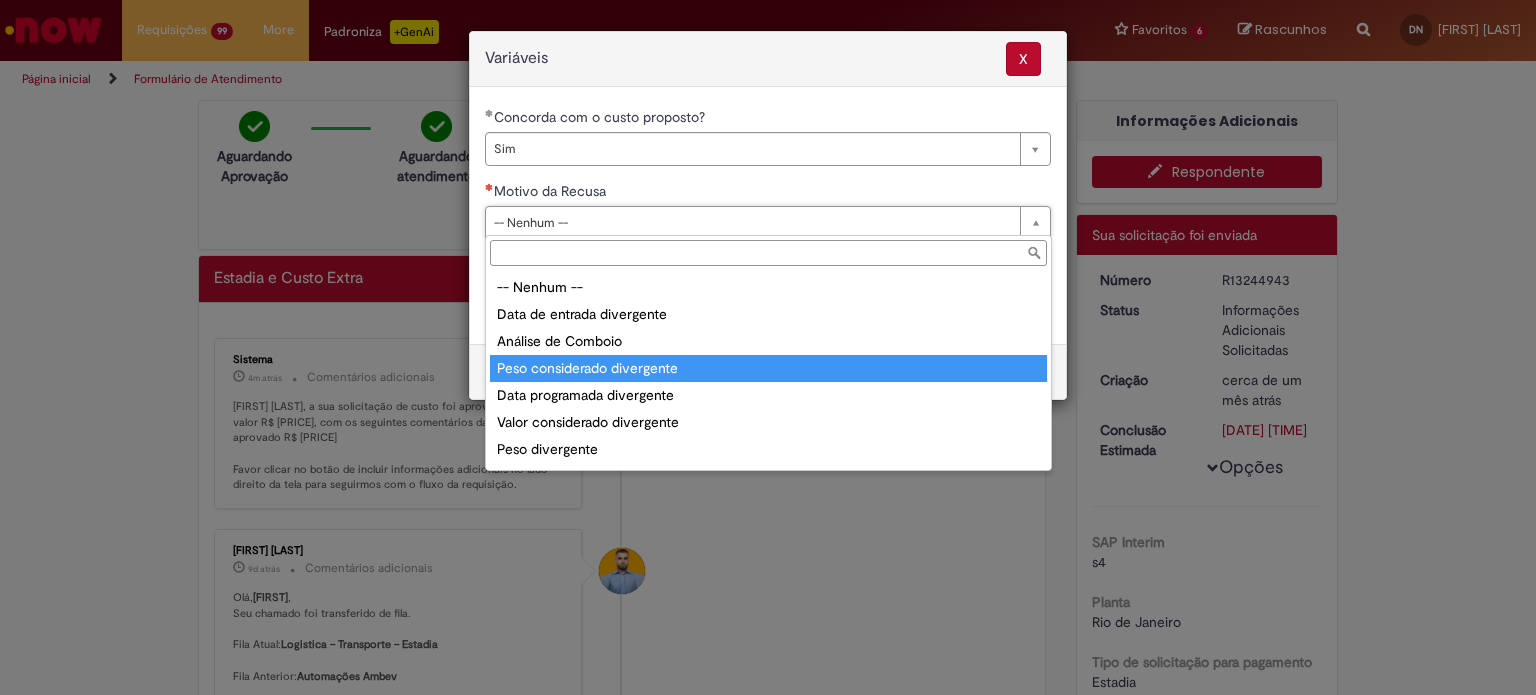 scroll, scrollTop: 78, scrollLeft: 0, axis: vertical 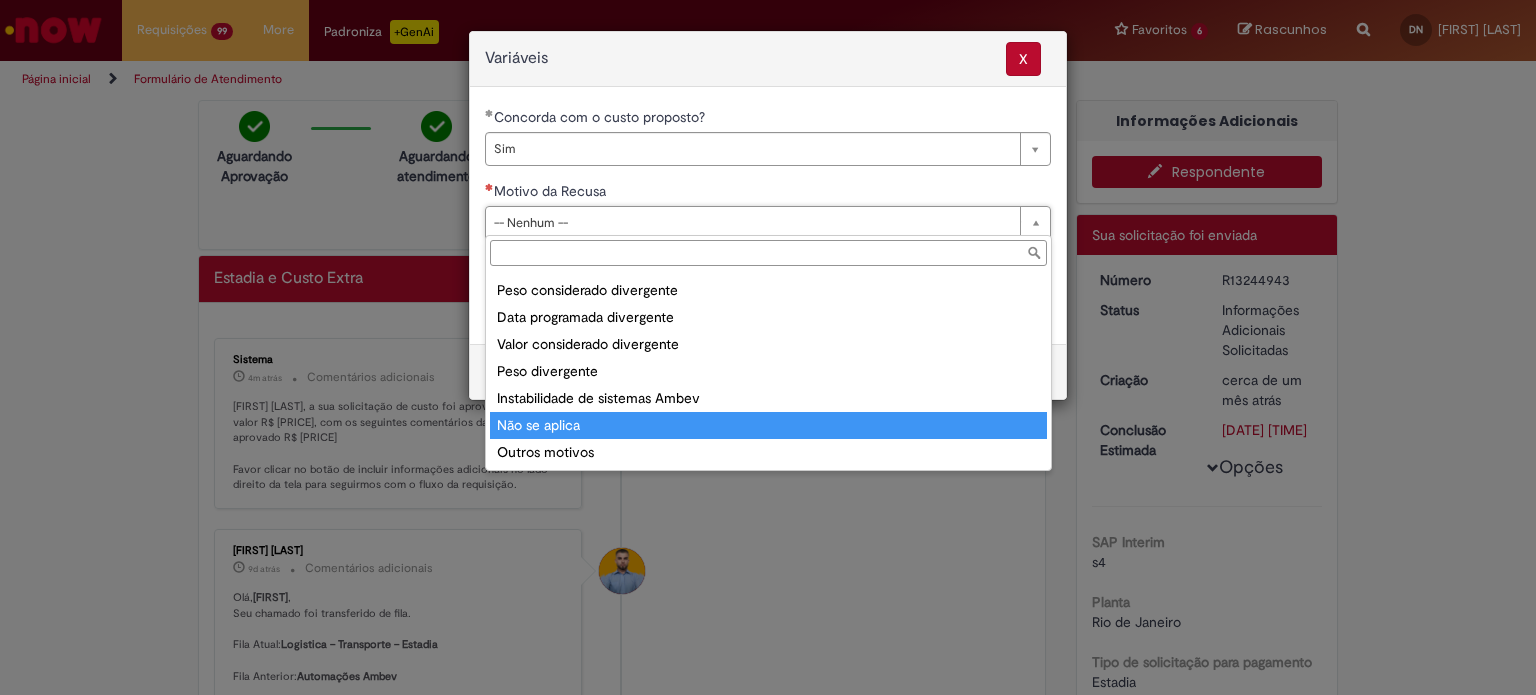 drag, startPoint x: 616, startPoint y: 428, endPoint x: 621, endPoint y: 339, distance: 89.140335 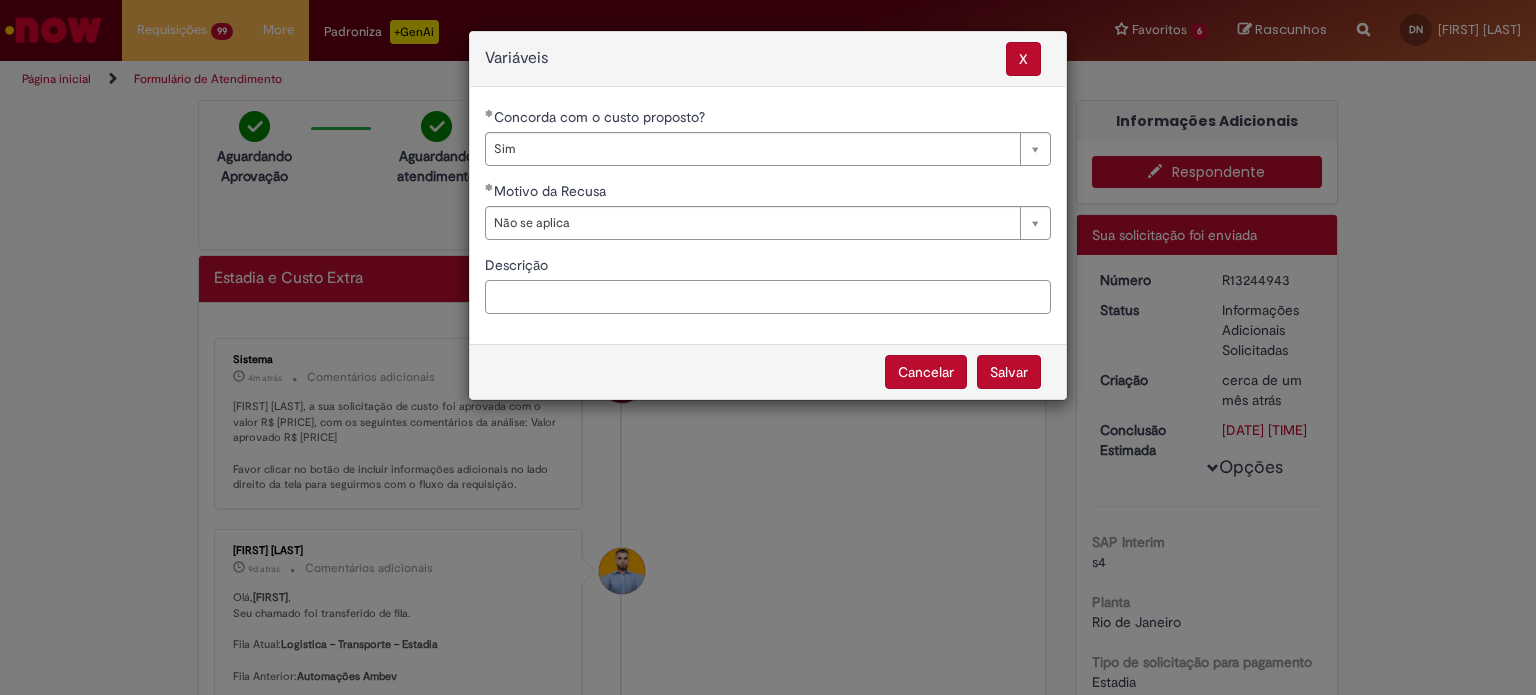 click on "Descrição" at bounding box center (768, 297) 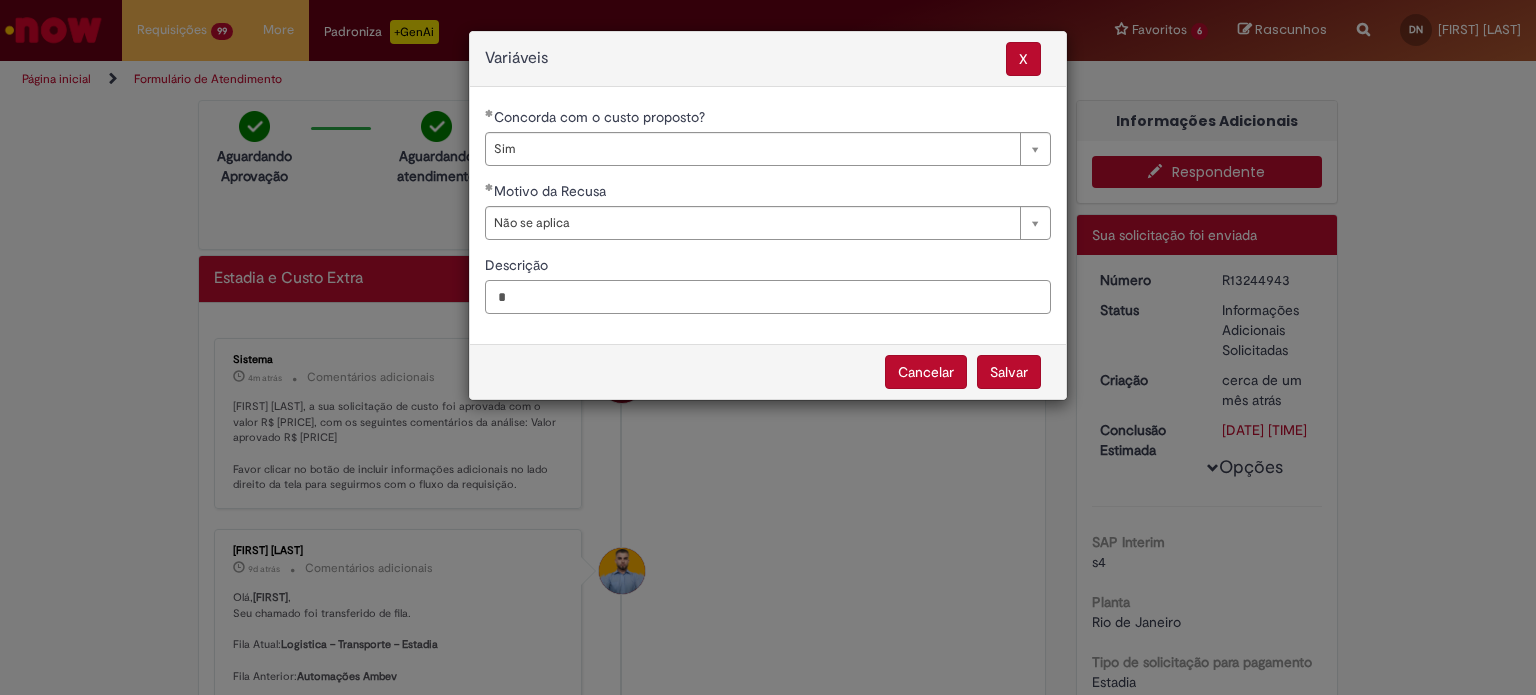 type on "**" 